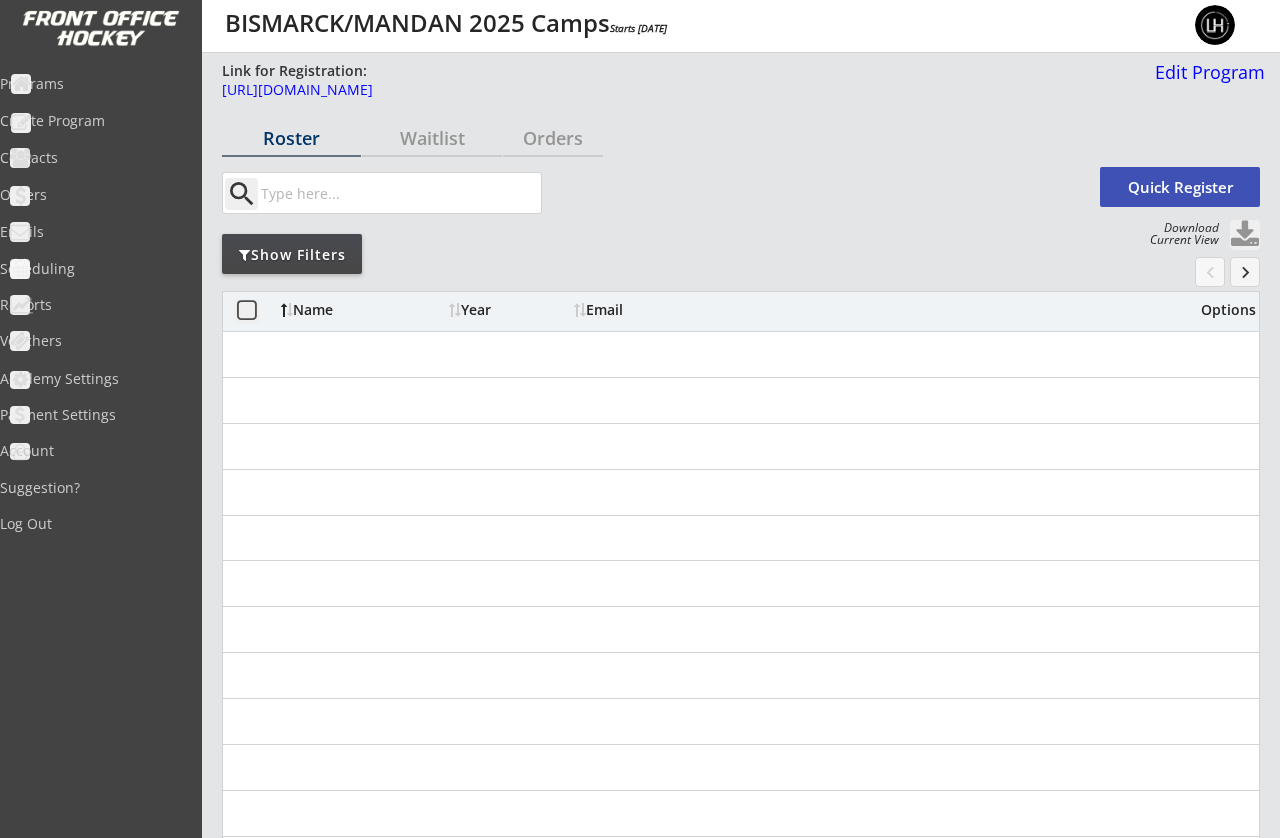 scroll, scrollTop: 0, scrollLeft: 0, axis: both 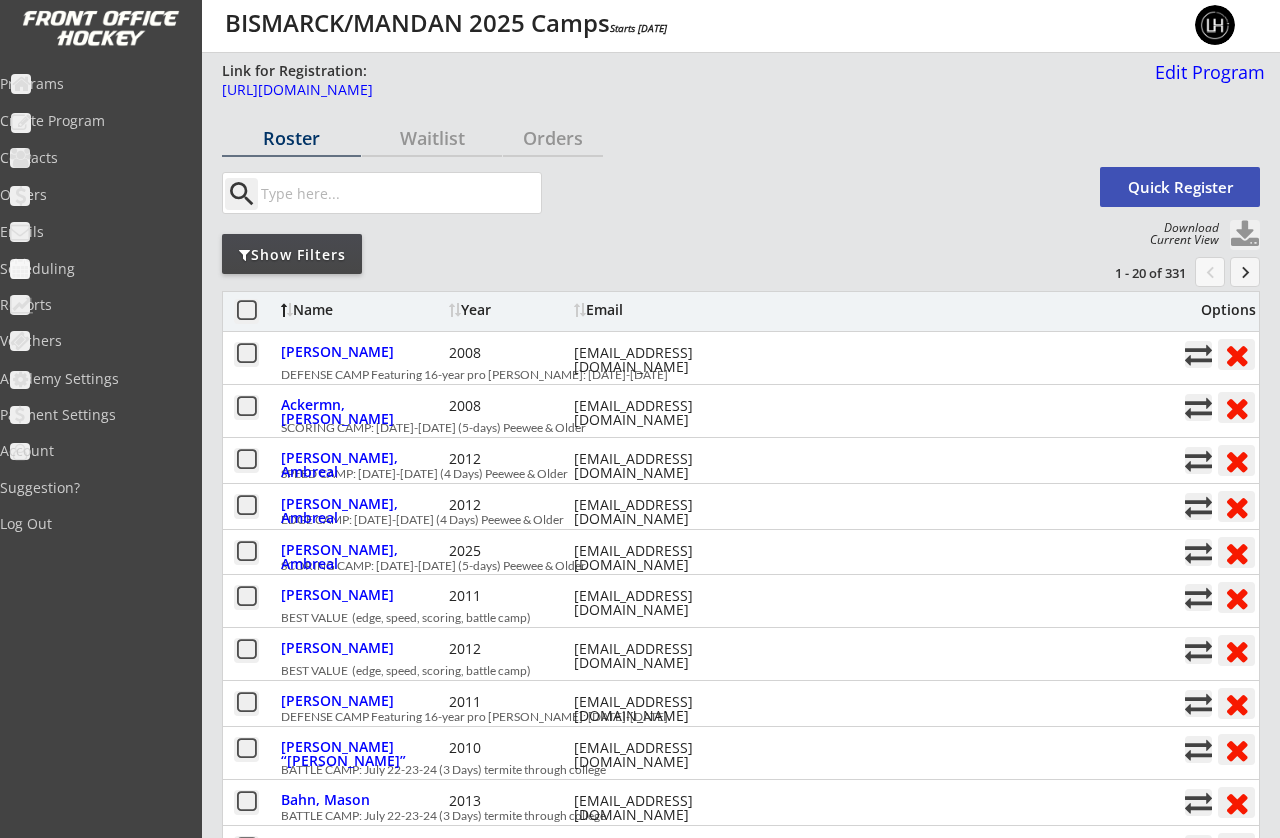 click on "Orders" at bounding box center [95, 195] 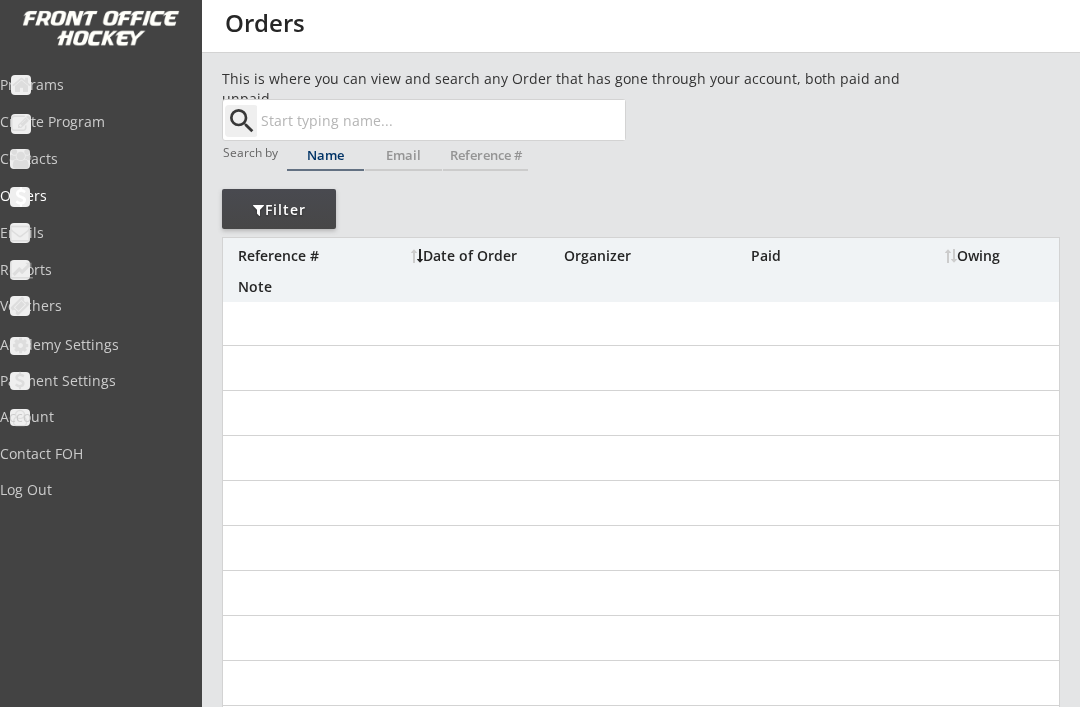 scroll, scrollTop: 0, scrollLeft: 0, axis: both 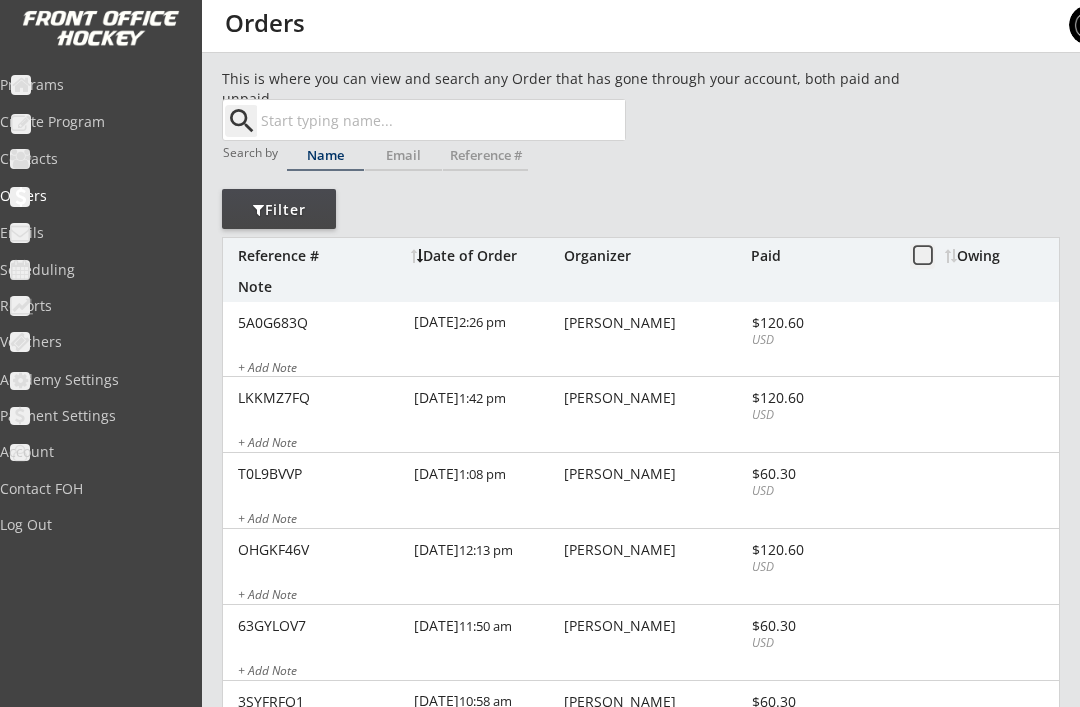 click on "Owing" at bounding box center (1002, 256) 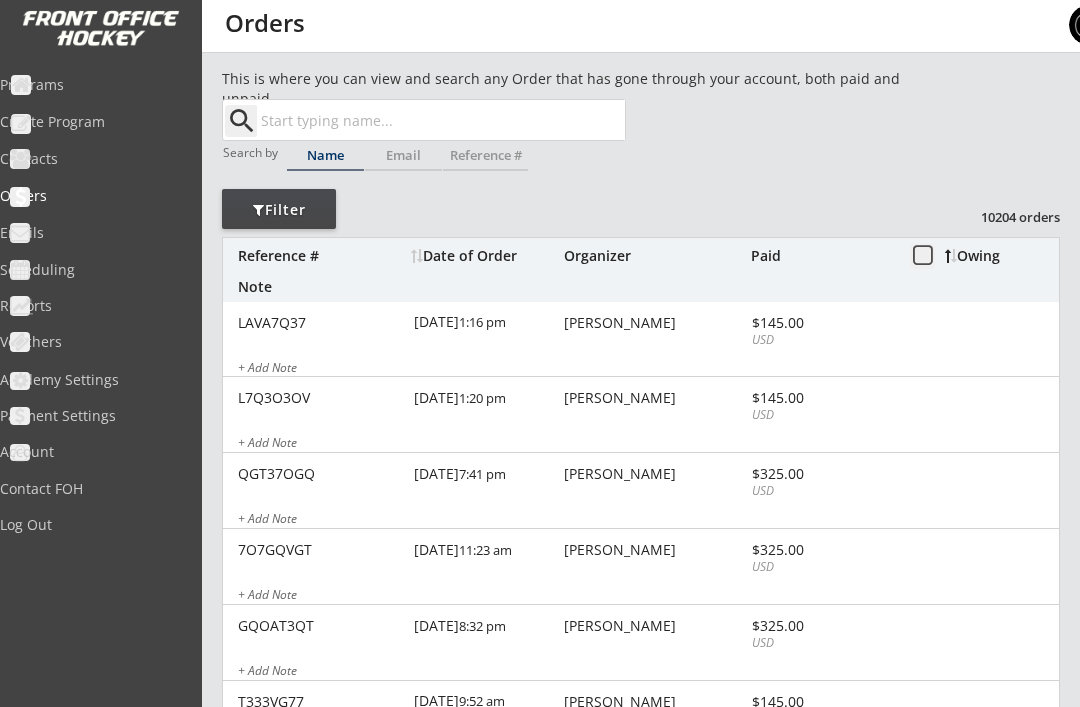 click on "Owing" at bounding box center [1002, 256] 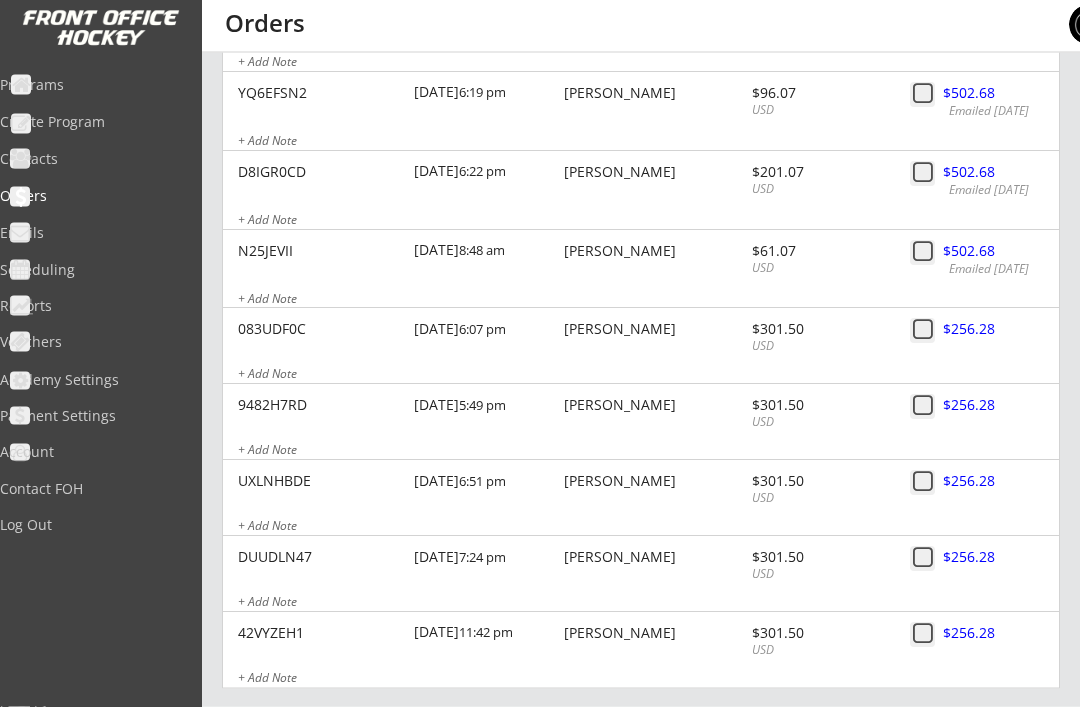 scroll, scrollTop: 1555, scrollLeft: 0, axis: vertical 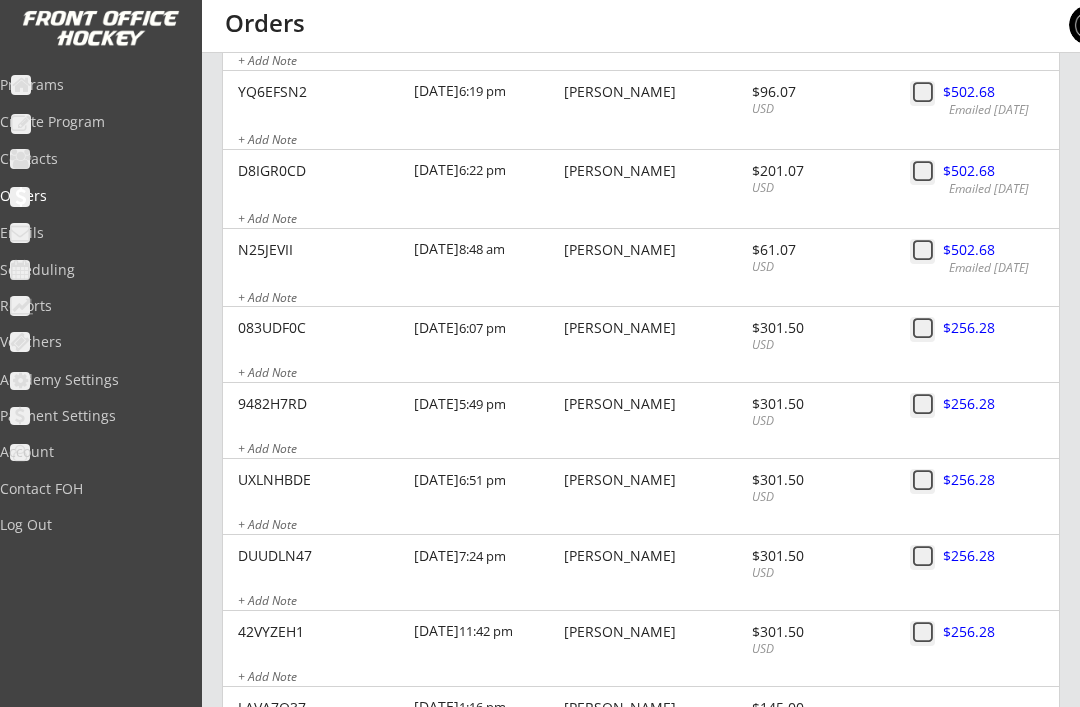 click at bounding box center [922, 329] 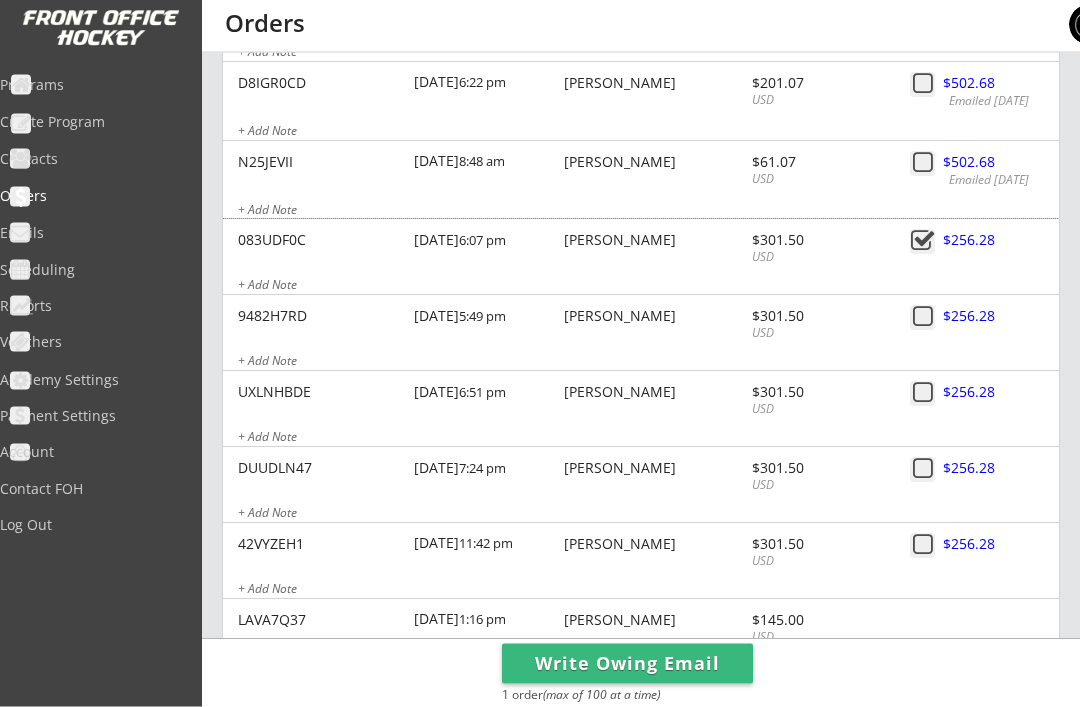 scroll, scrollTop: 1638, scrollLeft: 0, axis: vertical 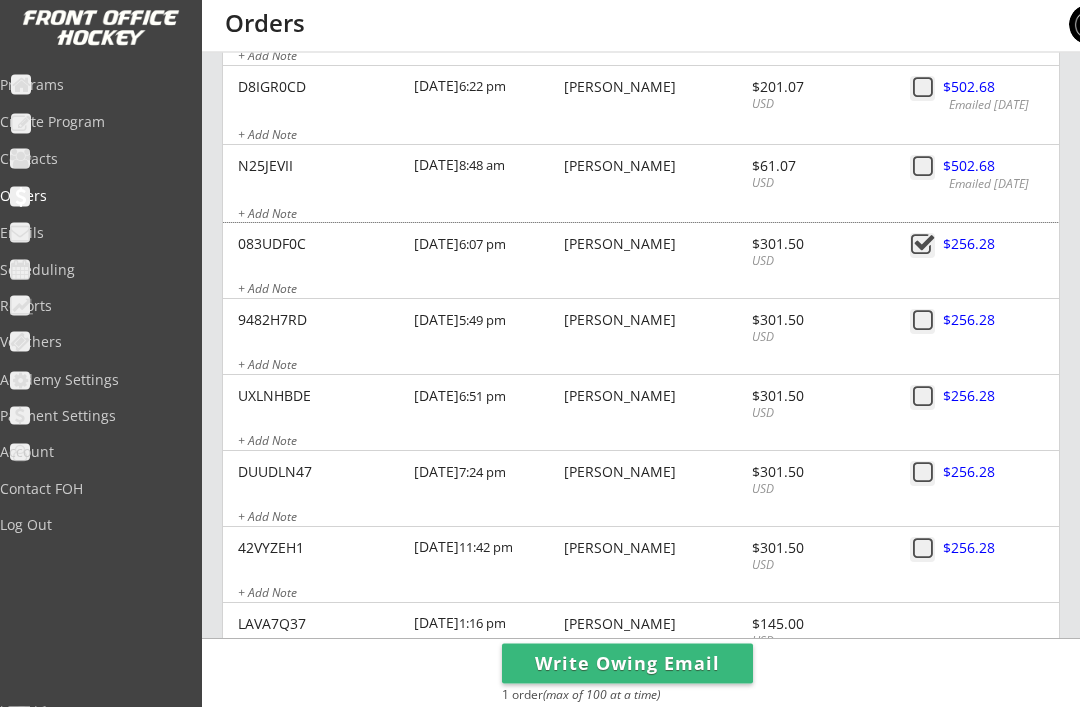 click at bounding box center [922, 322] 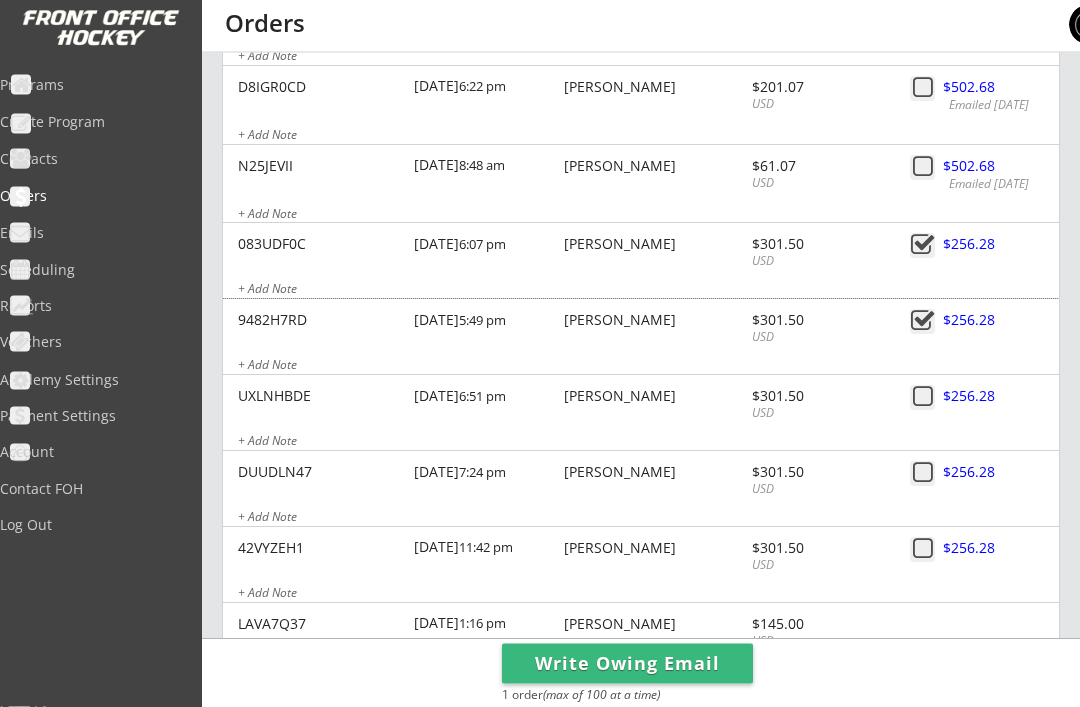 scroll, scrollTop: 1639, scrollLeft: 0, axis: vertical 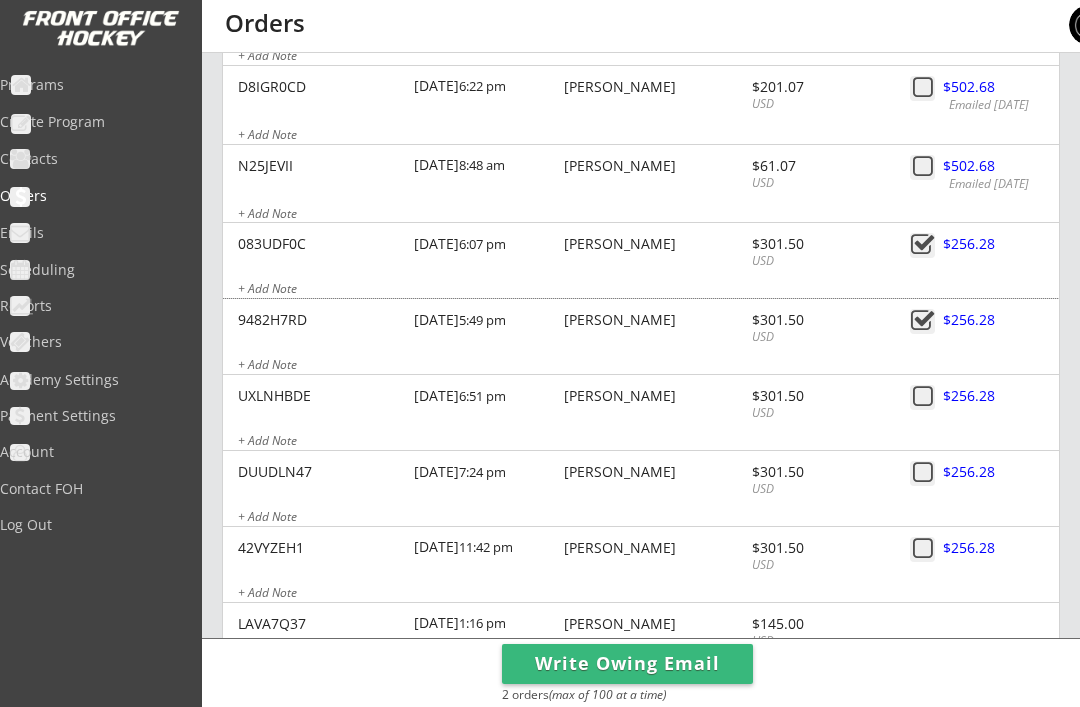 click at bounding box center [922, 397] 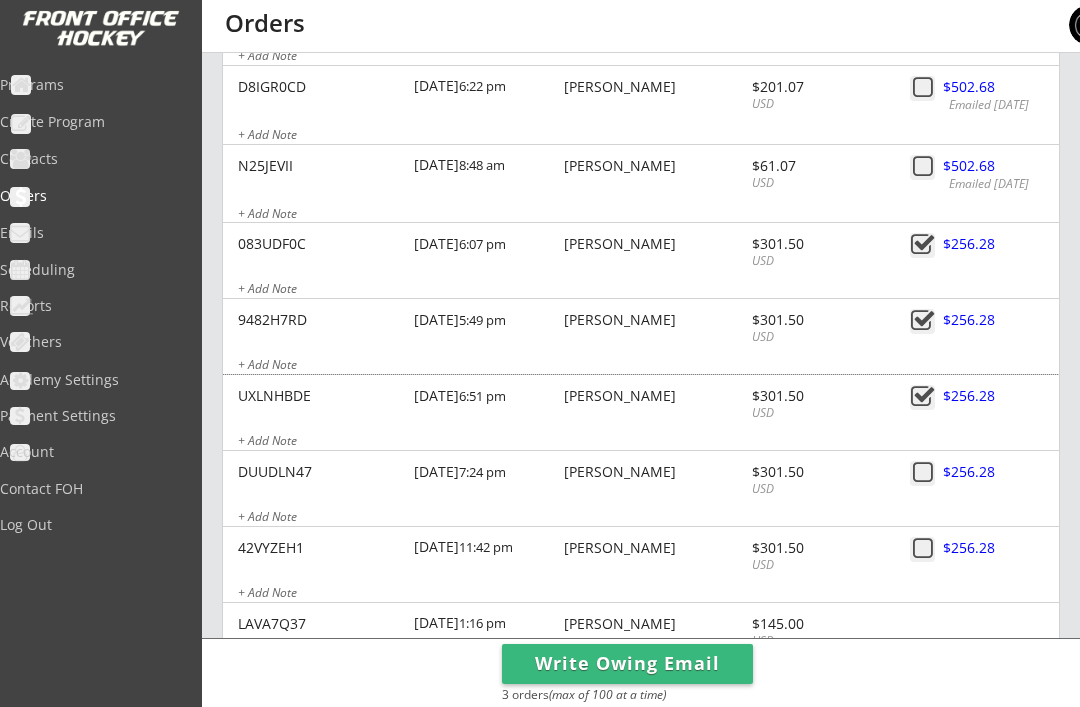 click at bounding box center [922, 473] 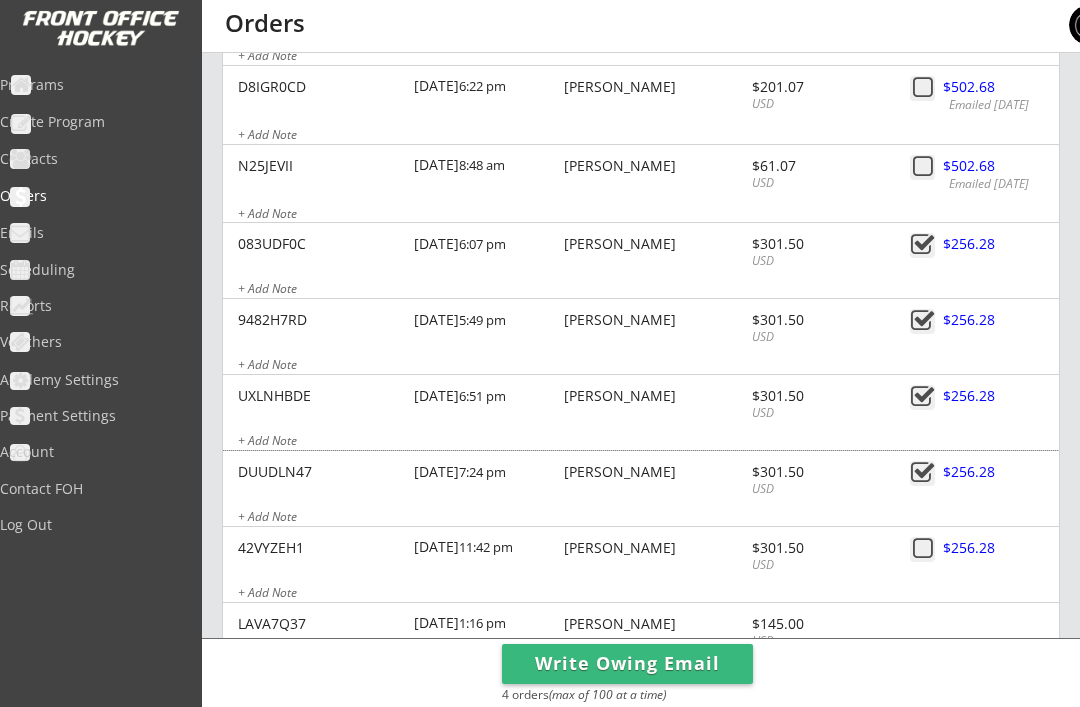 click at bounding box center [922, 549] 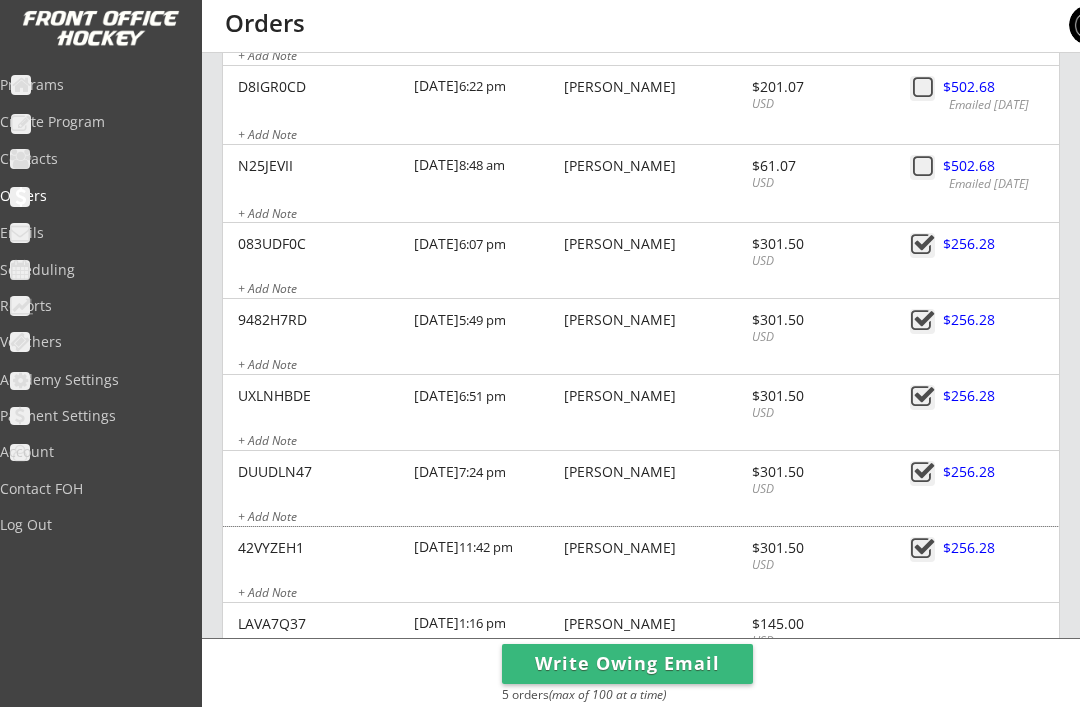 click on "Write Owing Email" at bounding box center (627, 664) 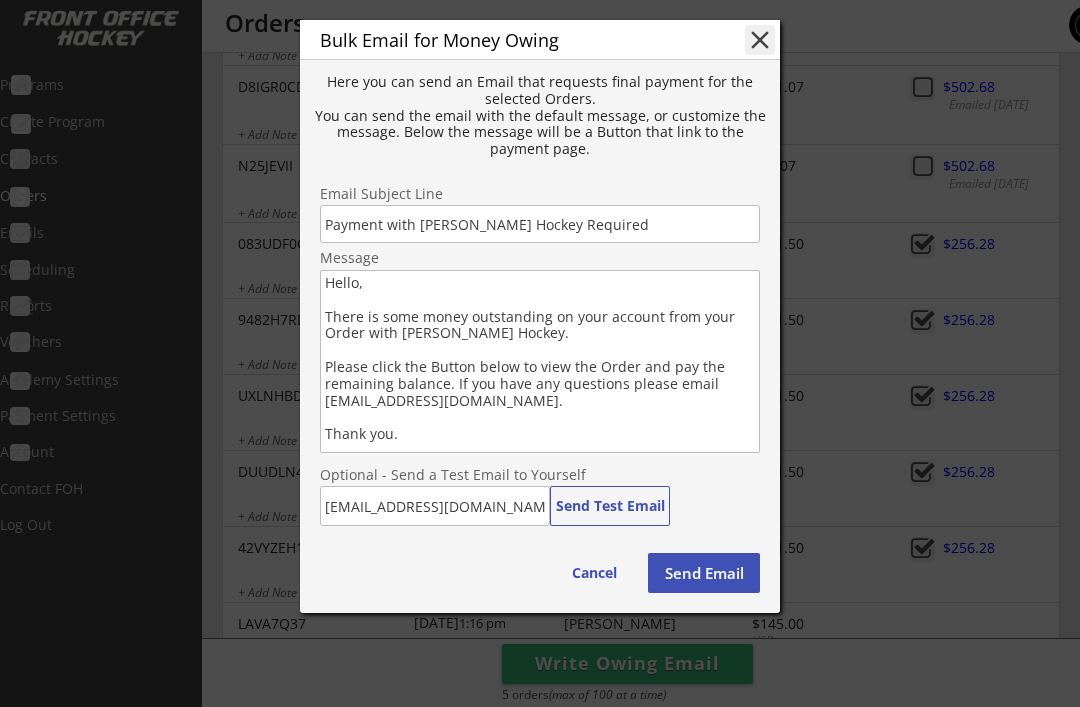 click on "Send Email" at bounding box center [704, 573] 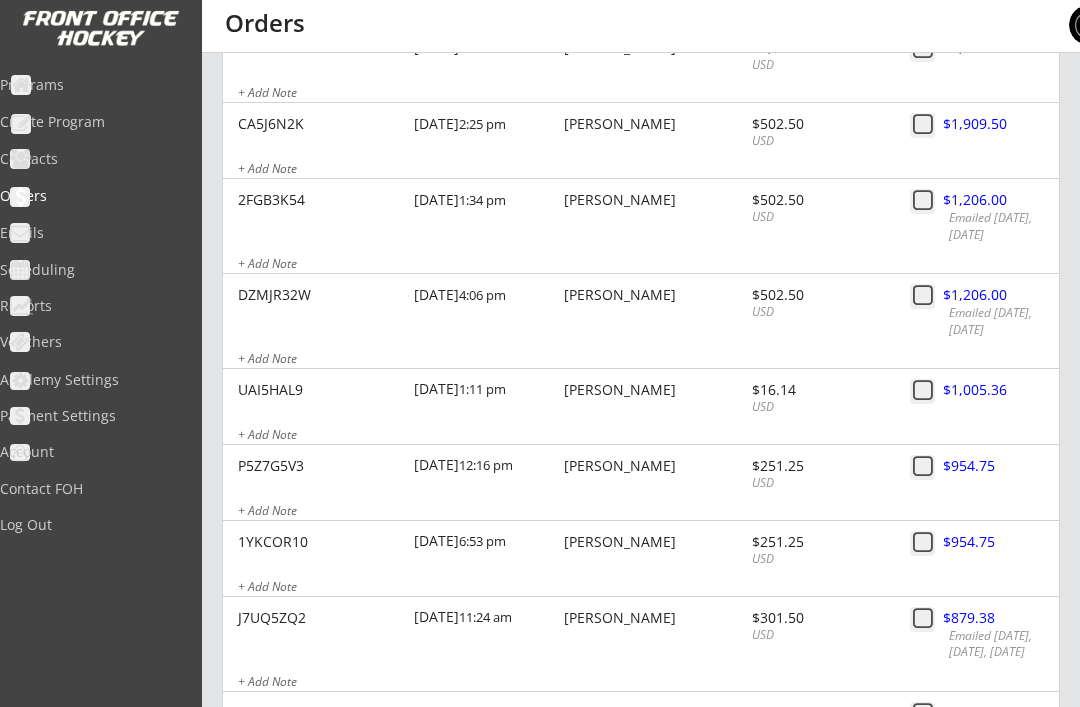 scroll, scrollTop: 0, scrollLeft: 0, axis: both 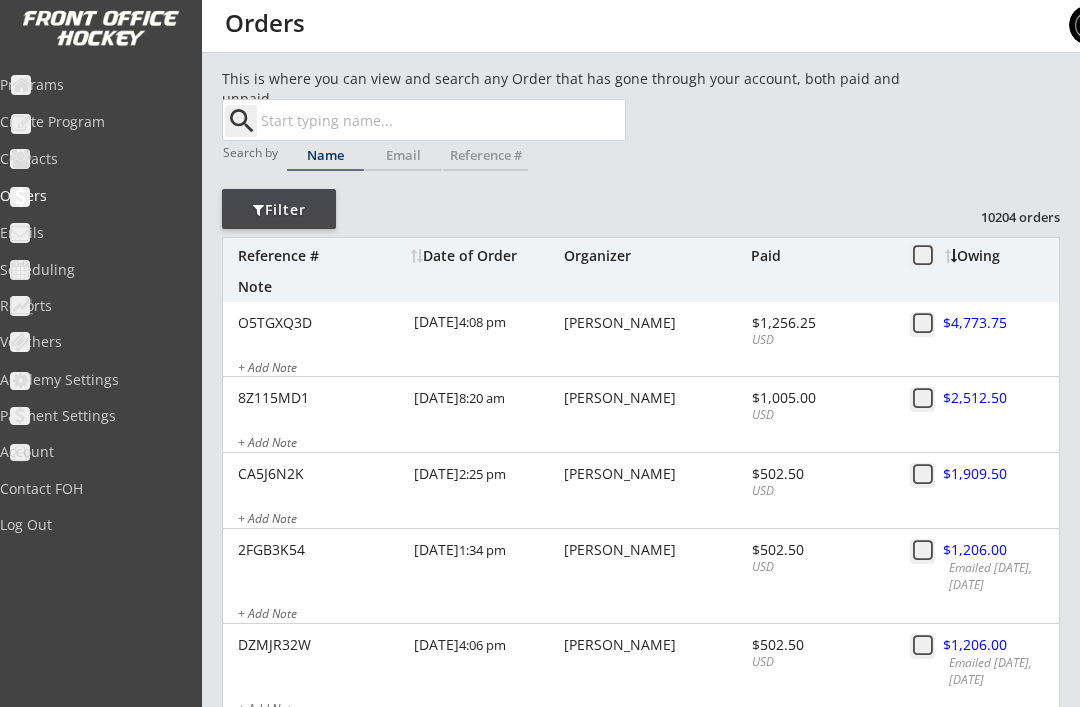 click at bounding box center [988, 324] 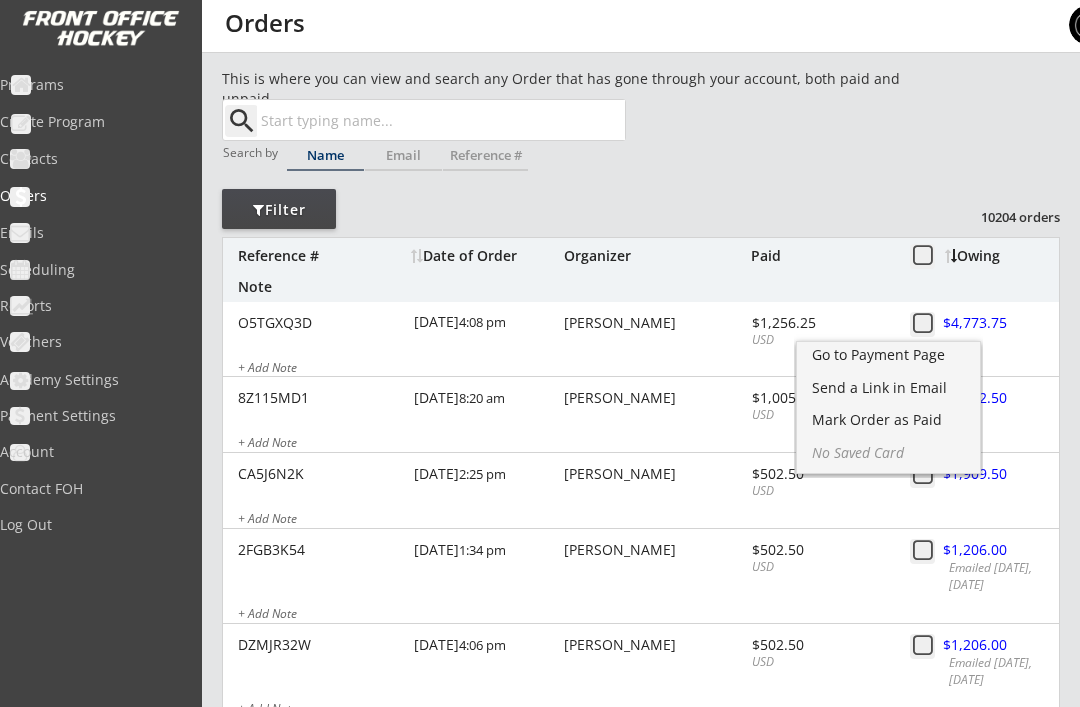 click on "Mark Order as Paid" at bounding box center [888, 420] 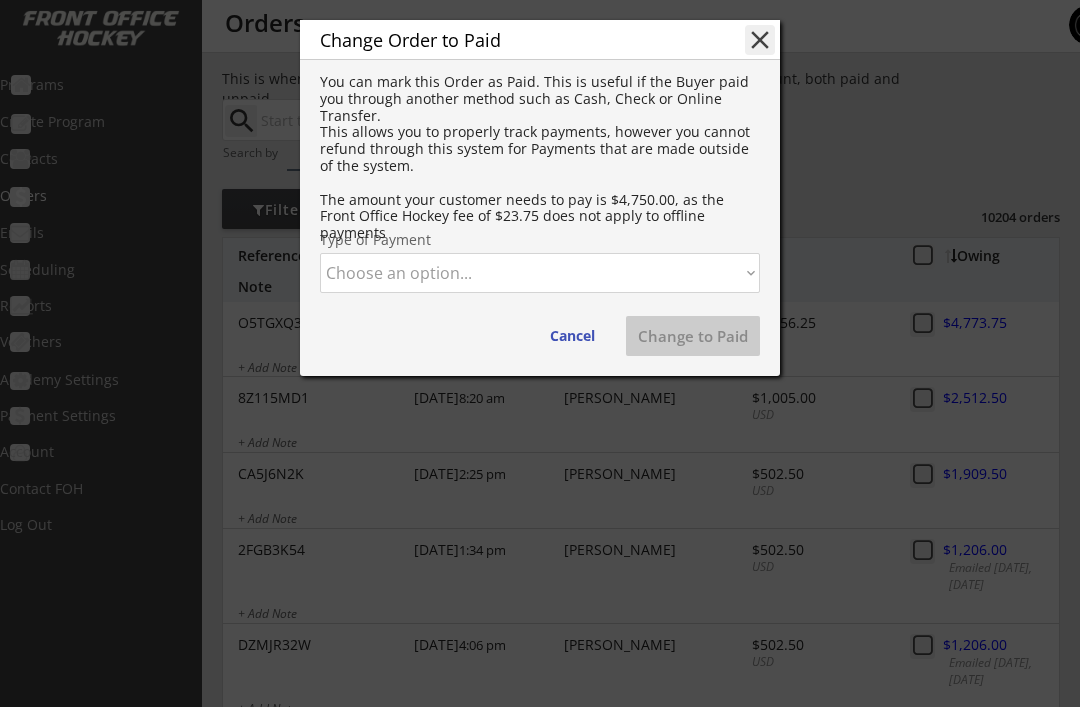 click on "Choose an option... Cash Check Credit Card Online Transfer Paypal Venmo Other" at bounding box center (540, 273) 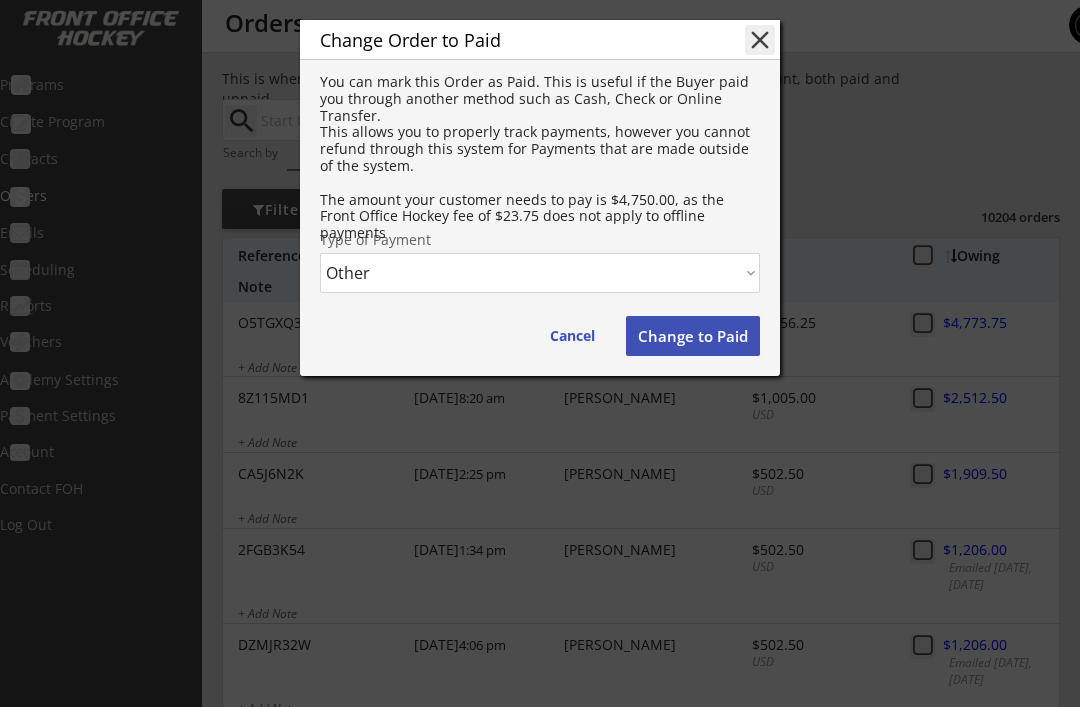 click on "Change to Paid" at bounding box center [693, 336] 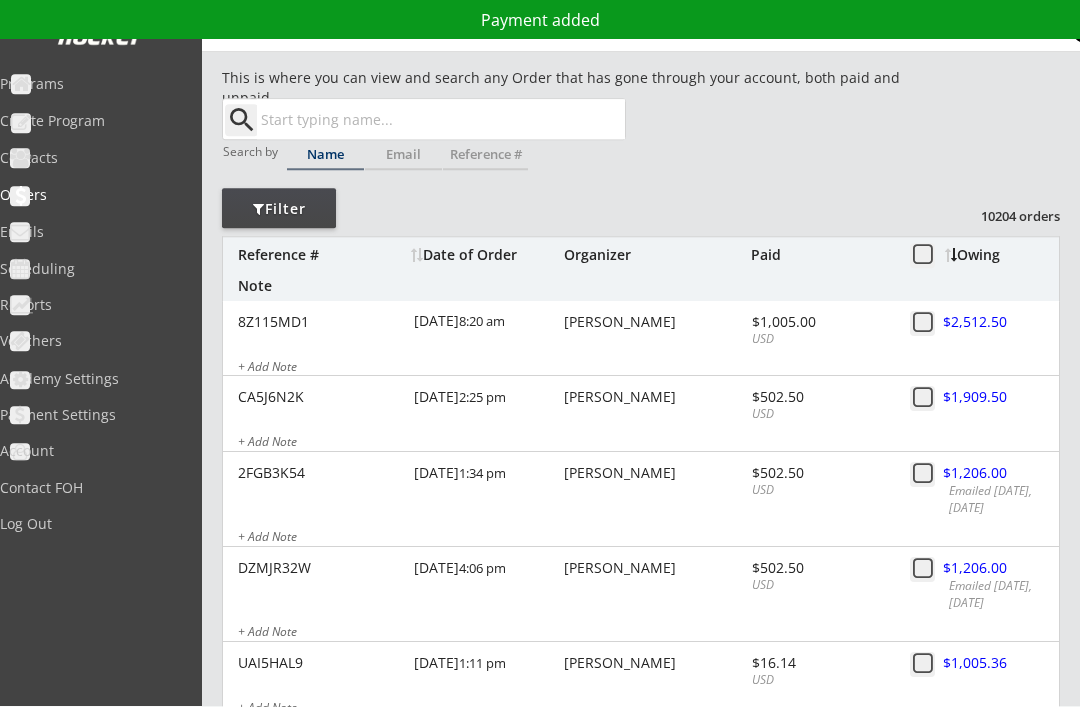 scroll, scrollTop: 40, scrollLeft: 0, axis: vertical 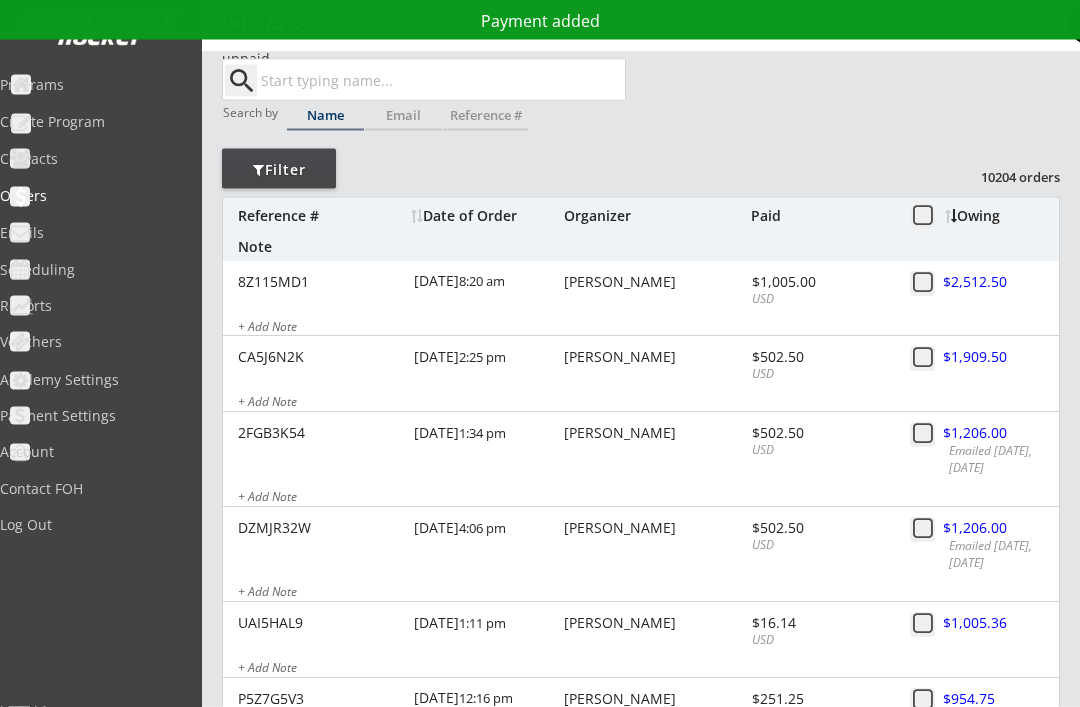 click at bounding box center (922, 284) 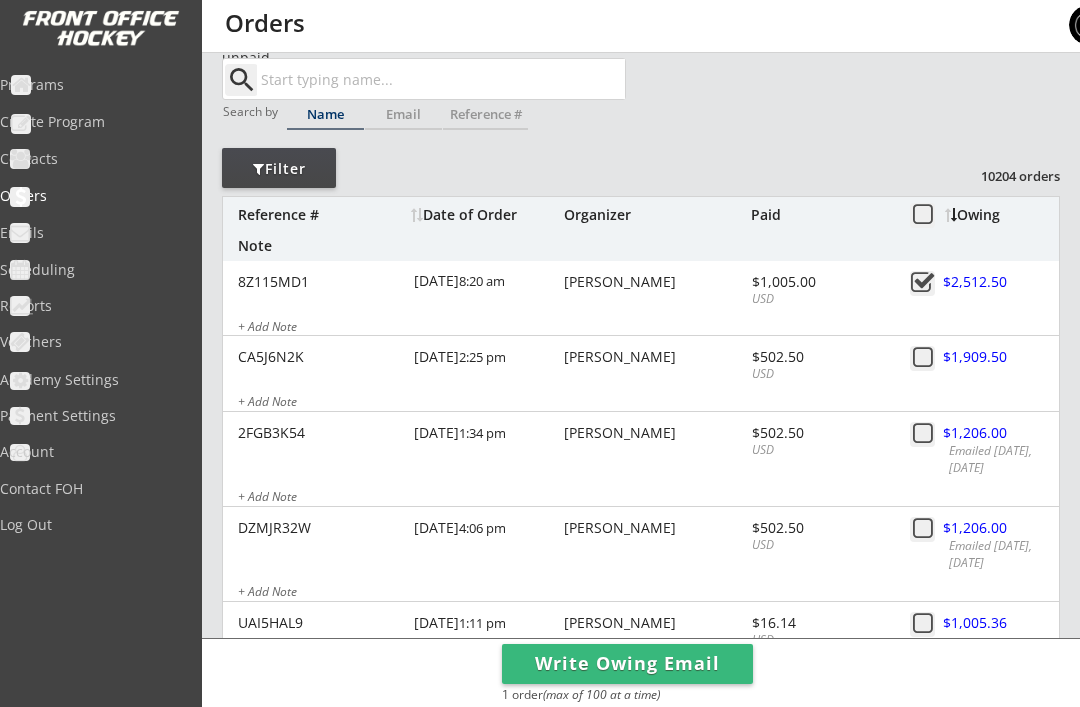 click at bounding box center (988, 283) 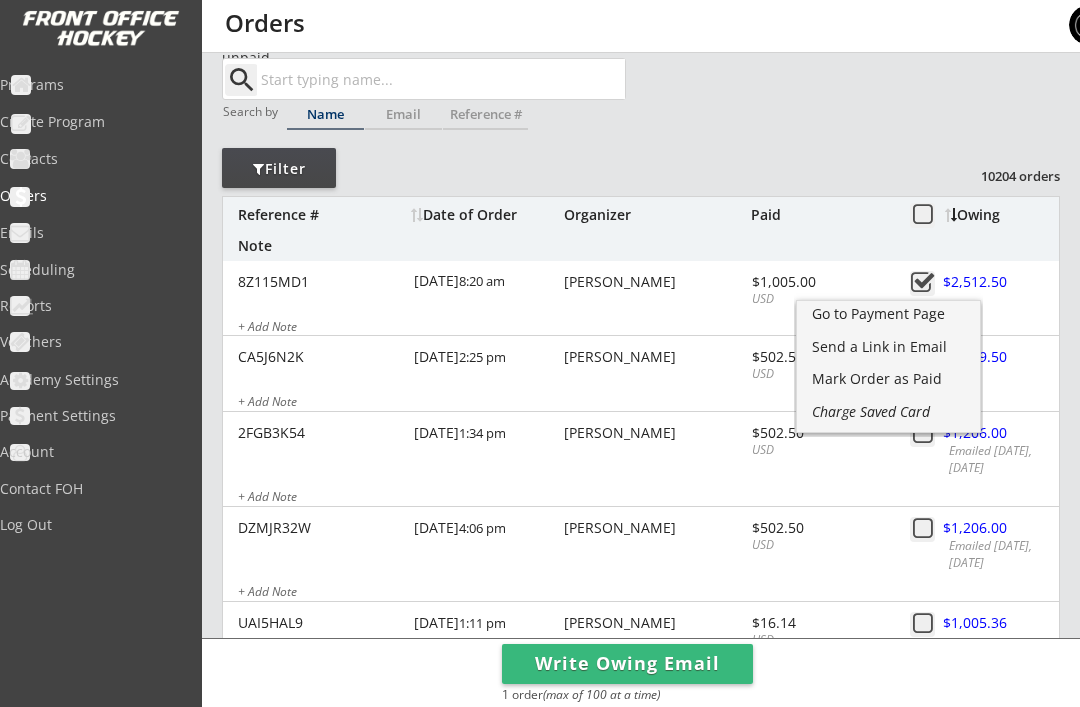 click on "Mark Order as Paid" at bounding box center [888, 379] 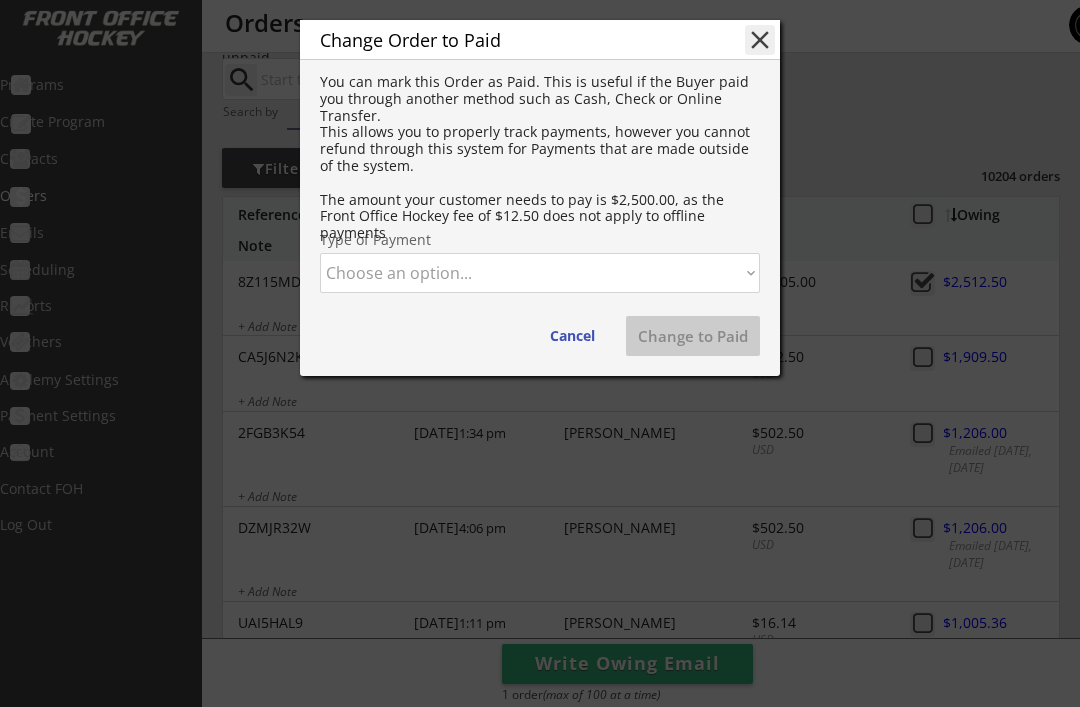 click on "Choose an option... Cash Check Credit Card Online Transfer Paypal Venmo Other" at bounding box center (540, 273) 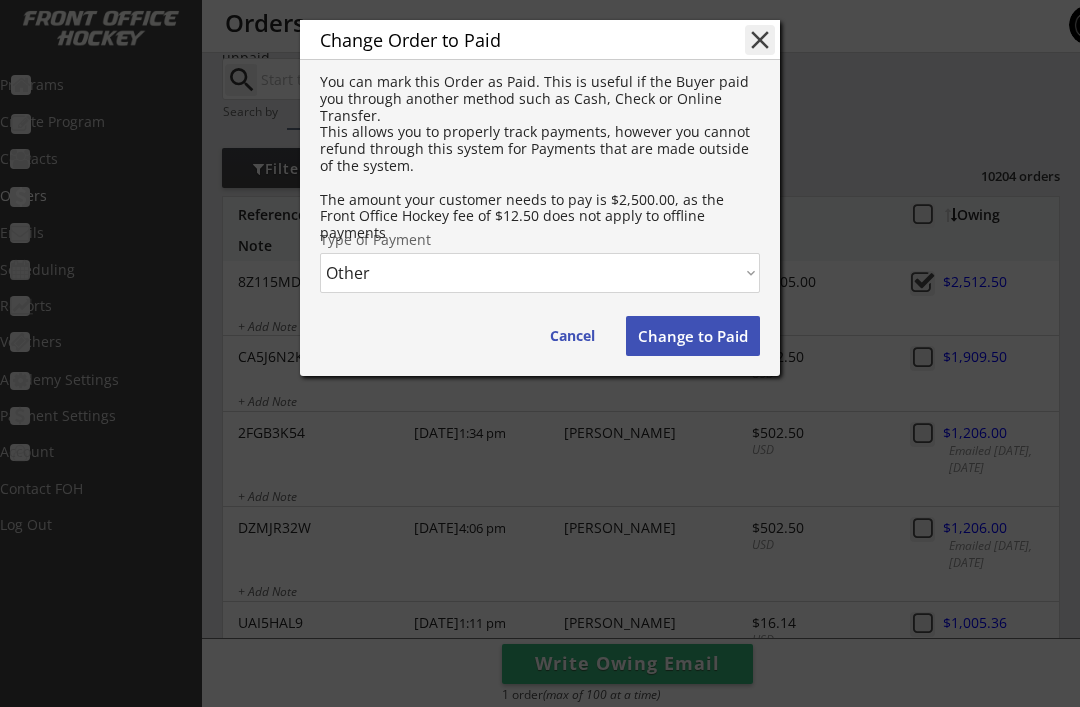 click on "Change to Paid" at bounding box center [693, 336] 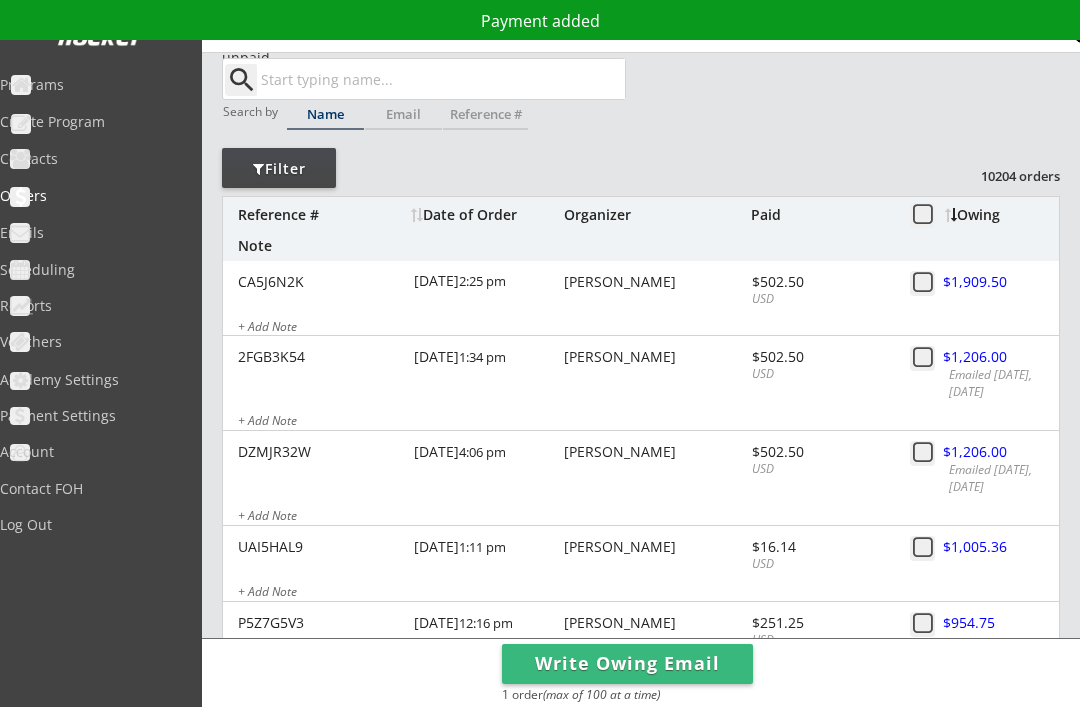 click at bounding box center (988, 283) 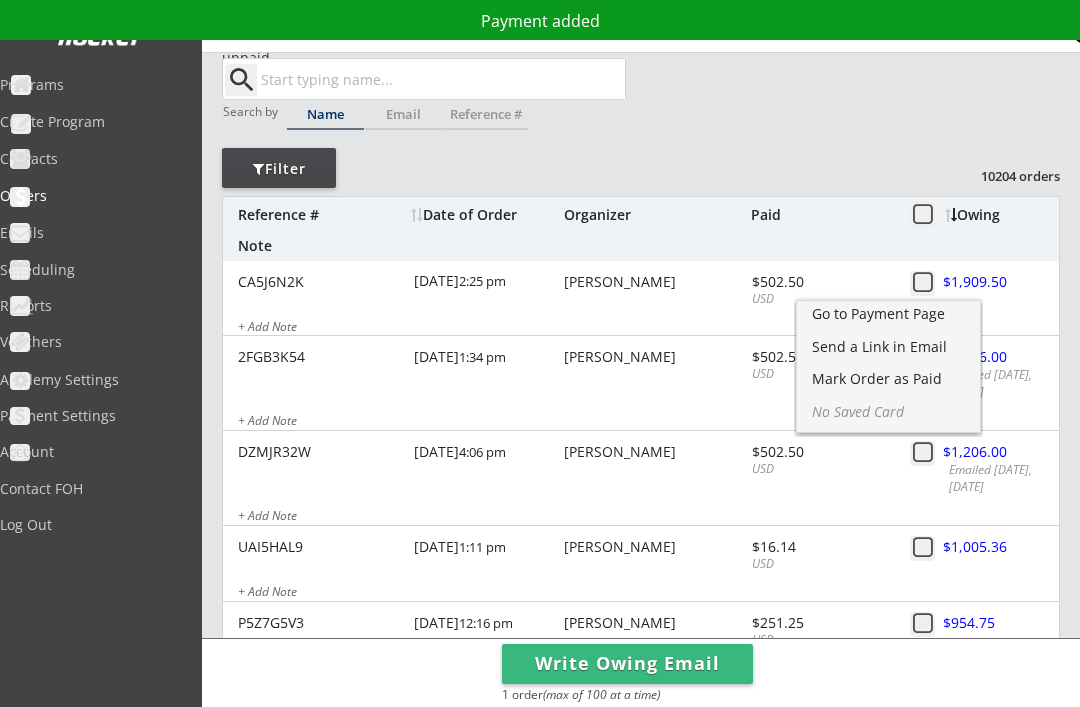 click on "Mark Order as Paid" at bounding box center (888, 379) 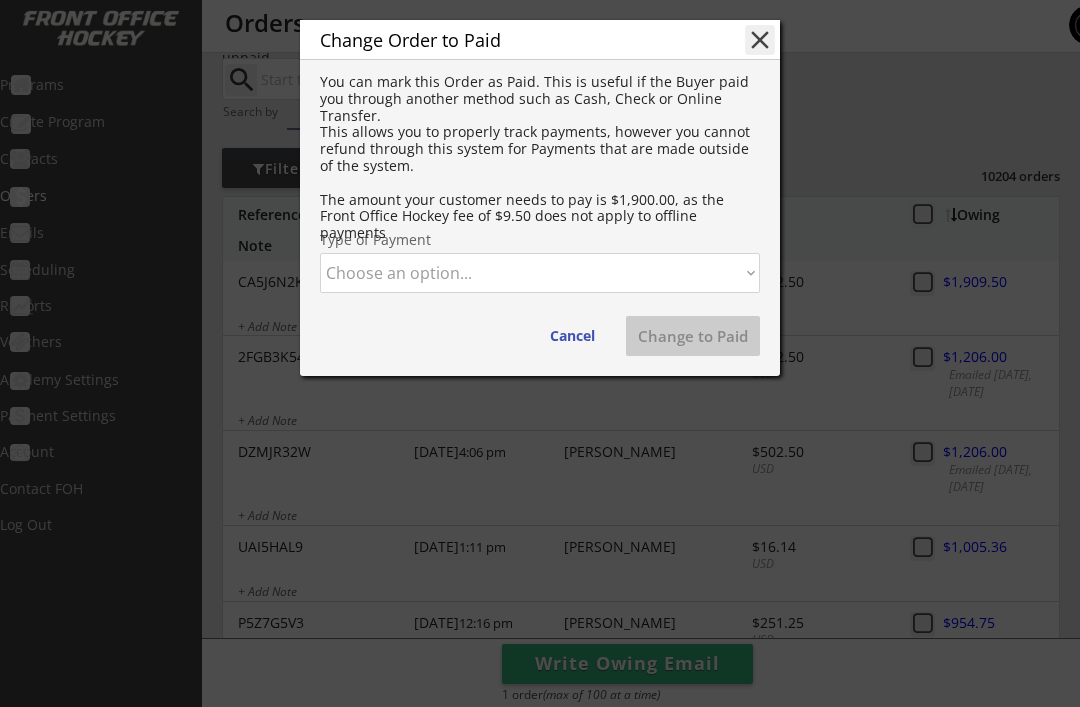 click on "Choose an option... Cash Check Credit Card Online Transfer Paypal Venmo Other" at bounding box center (540, 273) 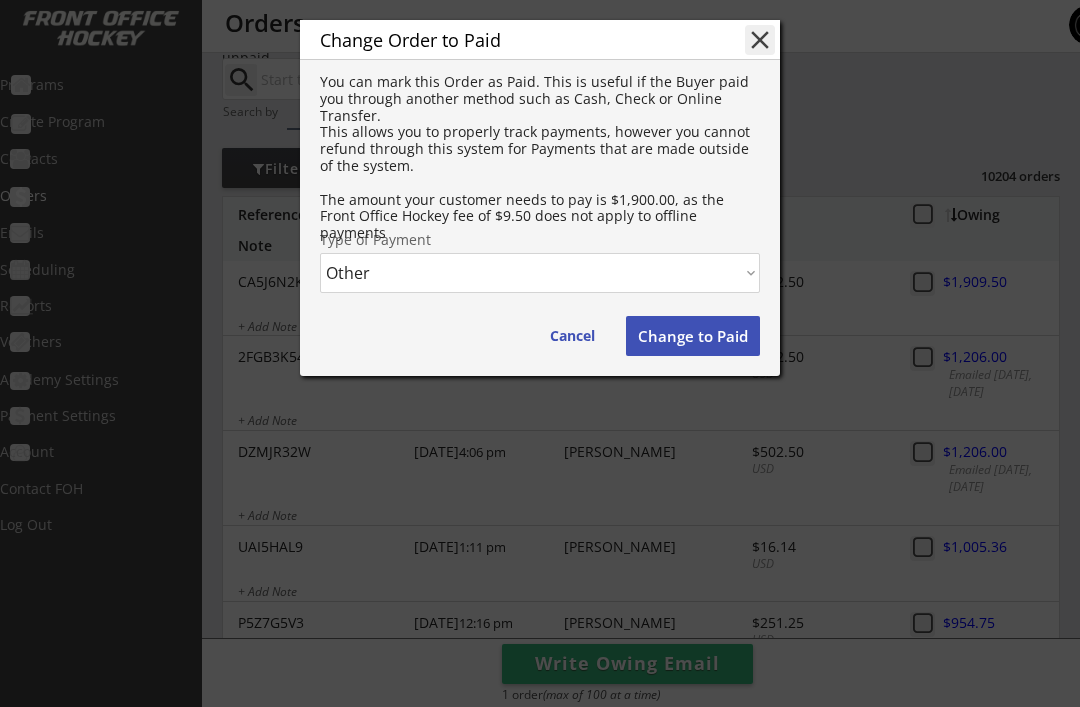 click on "Change to Paid" at bounding box center [693, 336] 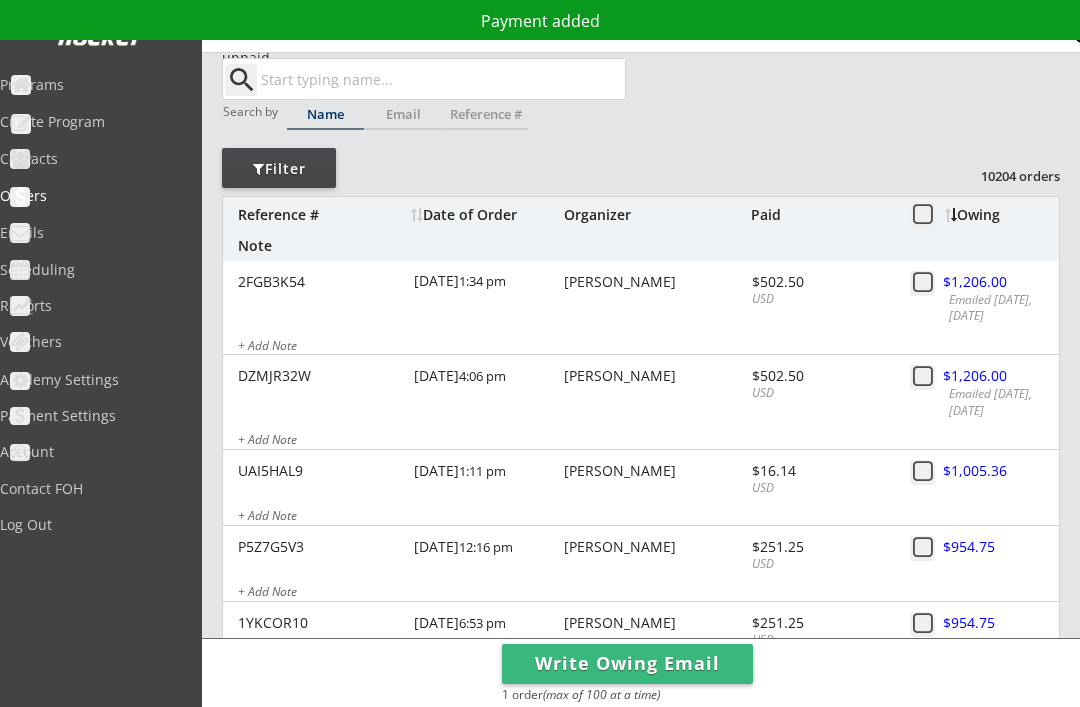 click at bounding box center [988, 283] 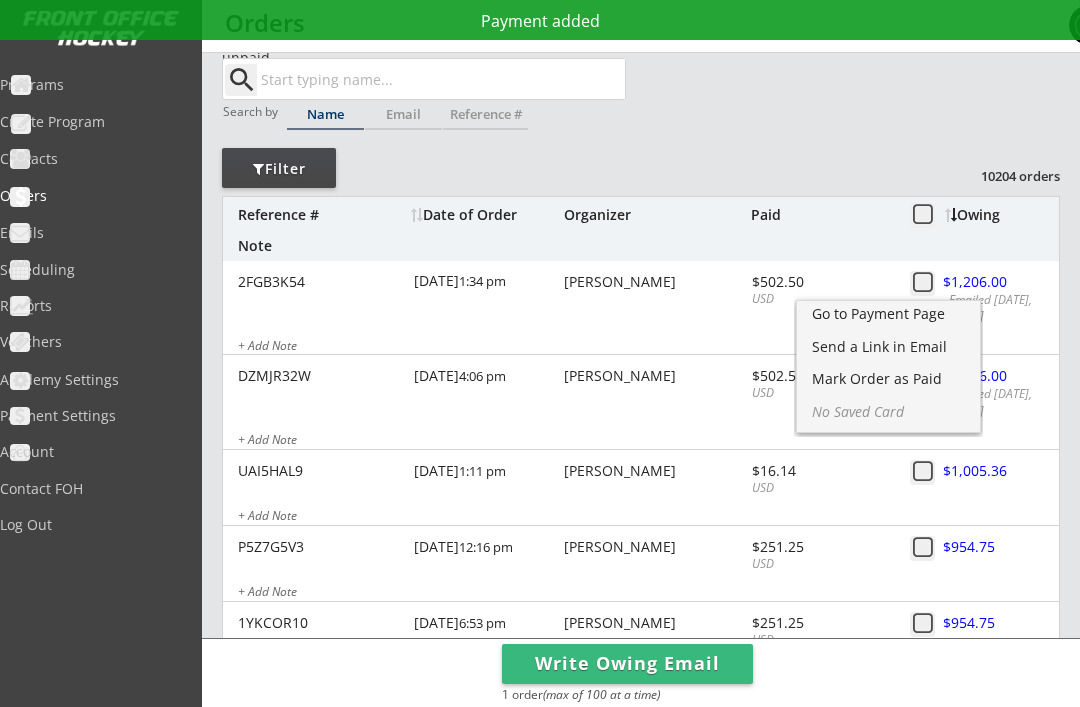 click on "Mark Order as Paid" at bounding box center (888, 379) 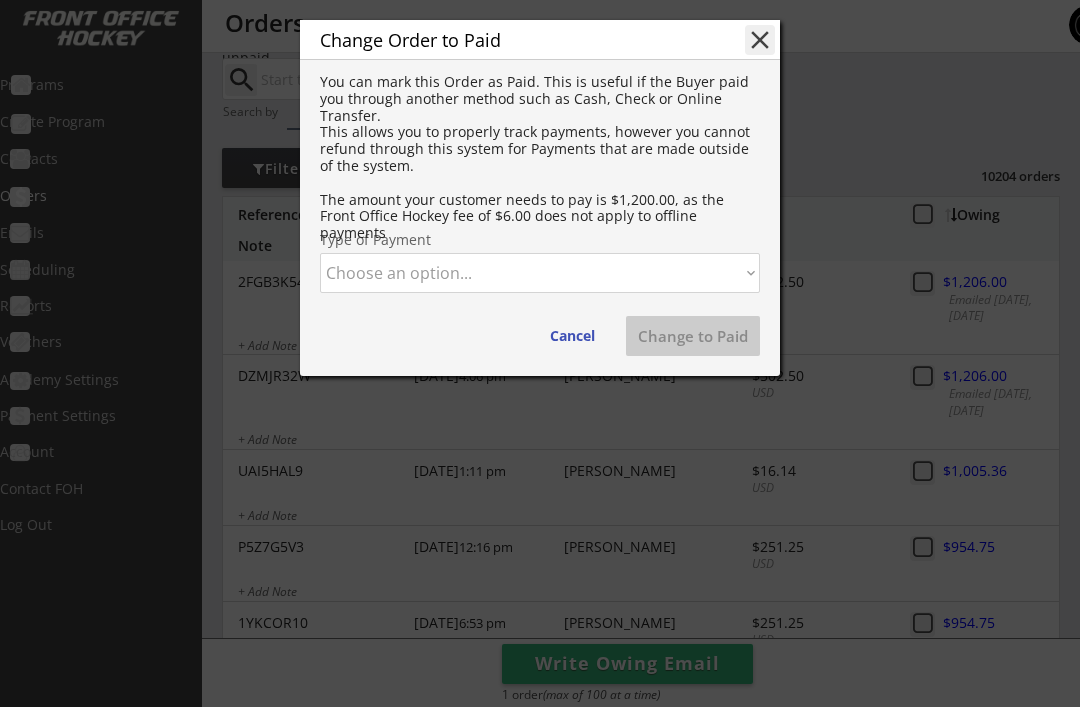click on "Choose an option... Cash Check Credit Card Online Transfer Paypal Venmo Other" at bounding box center (540, 273) 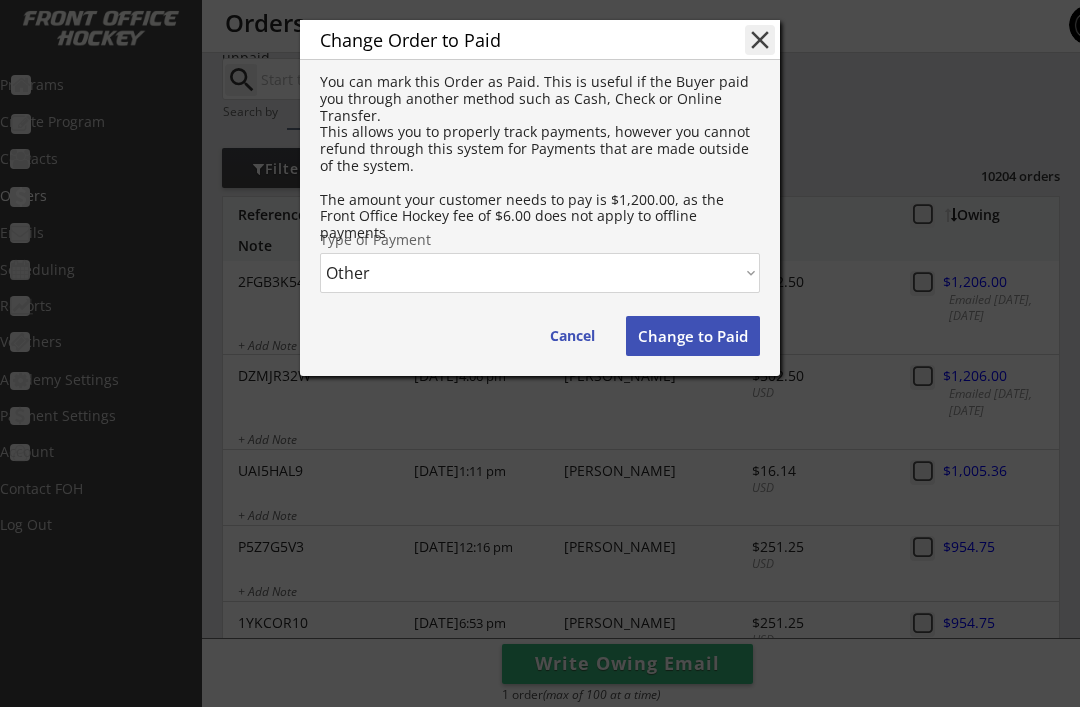 click on "Change to Paid" at bounding box center [693, 336] 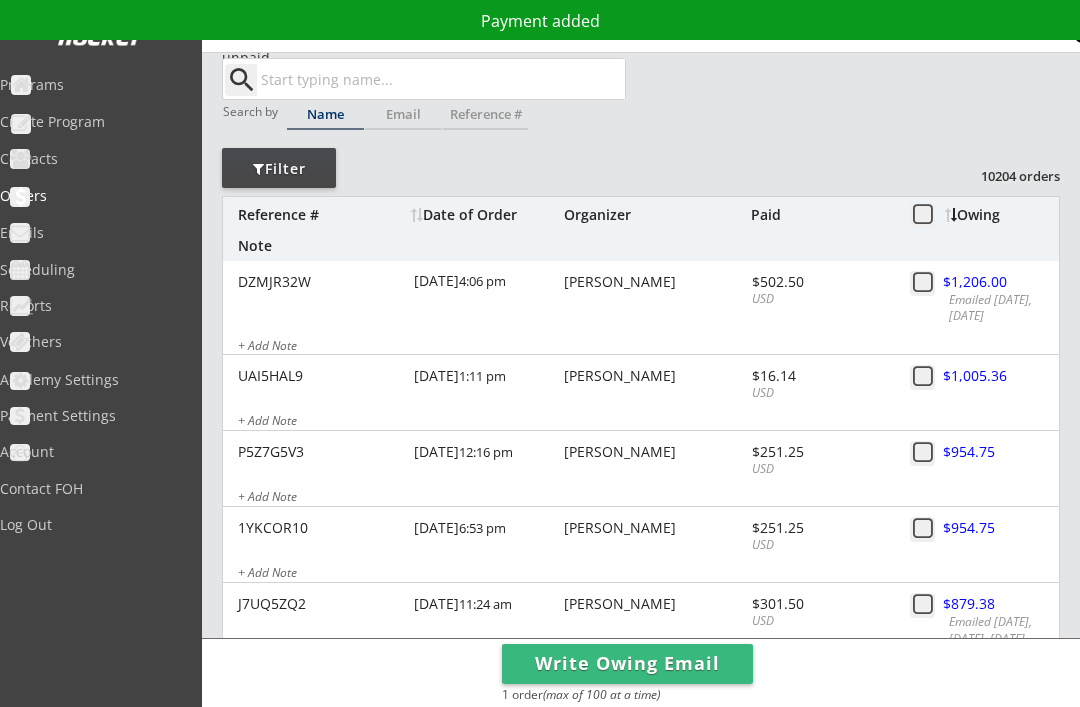 click at bounding box center [988, 283] 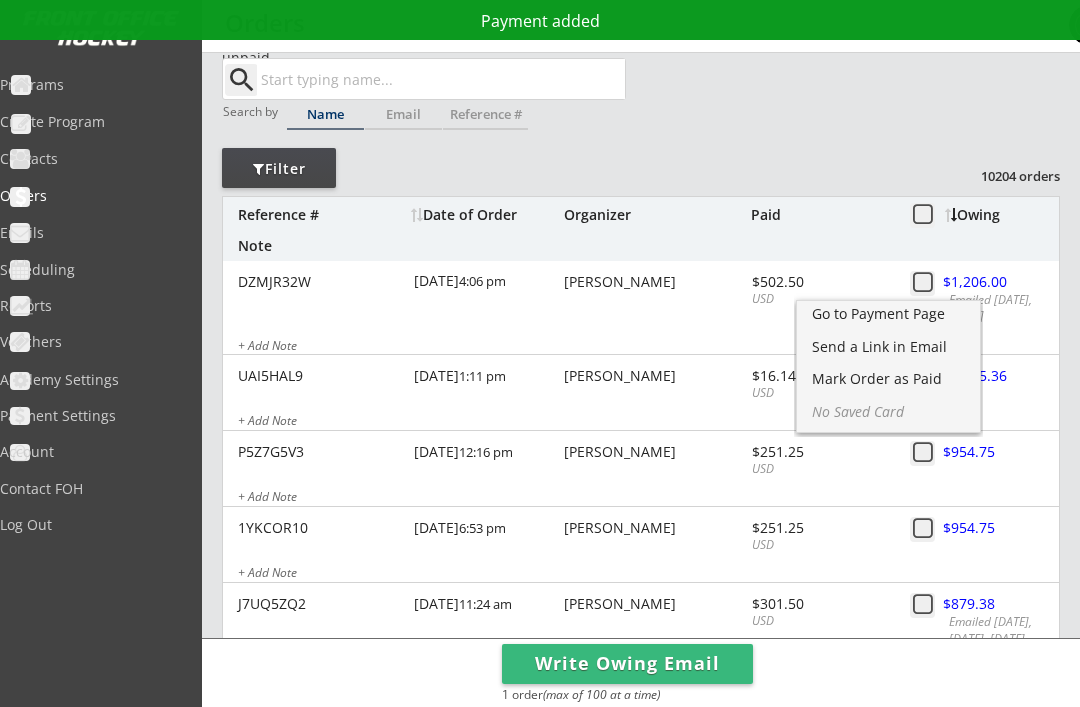click on "Mark Order as Paid" at bounding box center [888, 379] 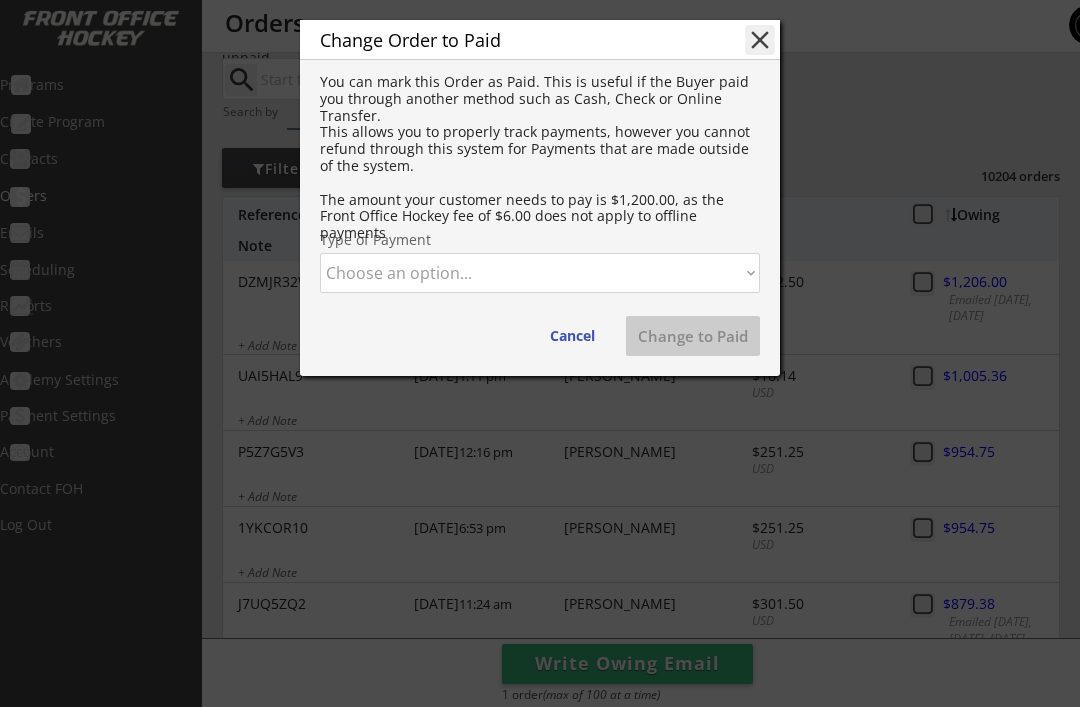 click on "Choose an option... Cash Check Credit Card Online Transfer Paypal Venmo Other" at bounding box center [540, 273] 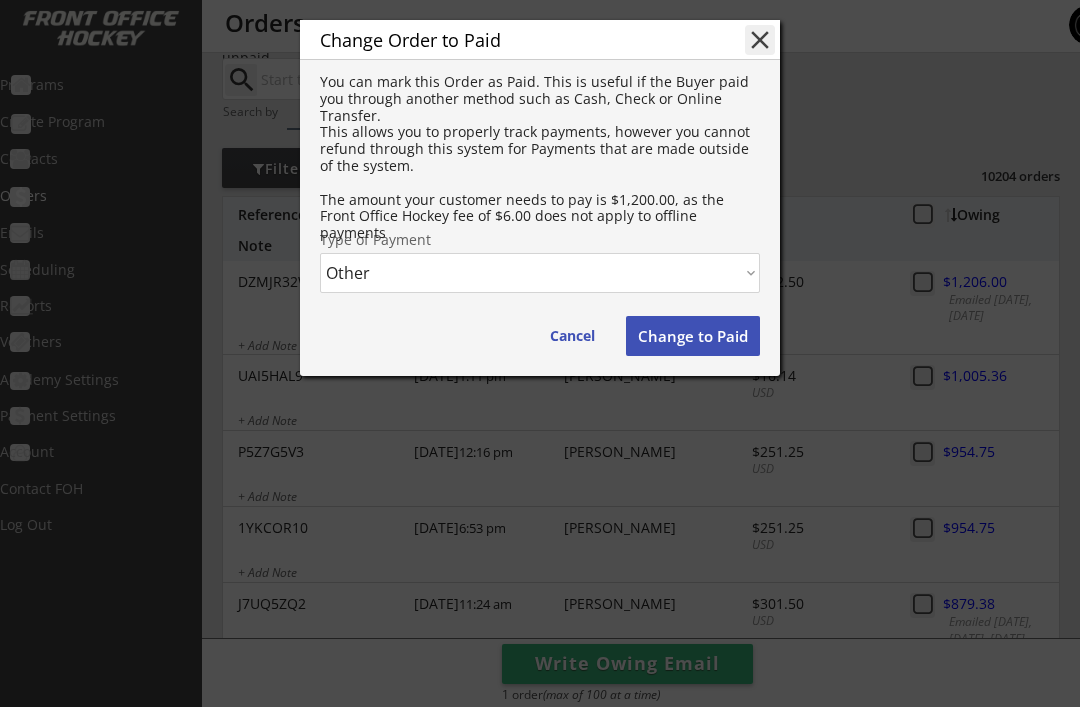 click on "Change to Paid" at bounding box center [693, 336] 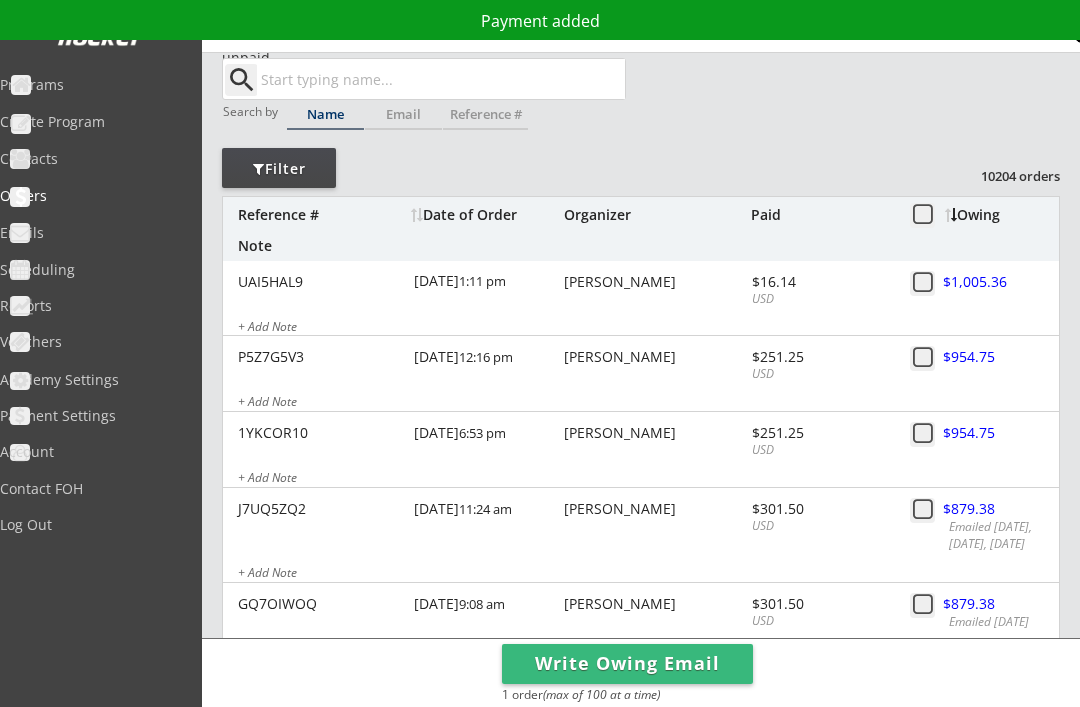 click at bounding box center [988, 283] 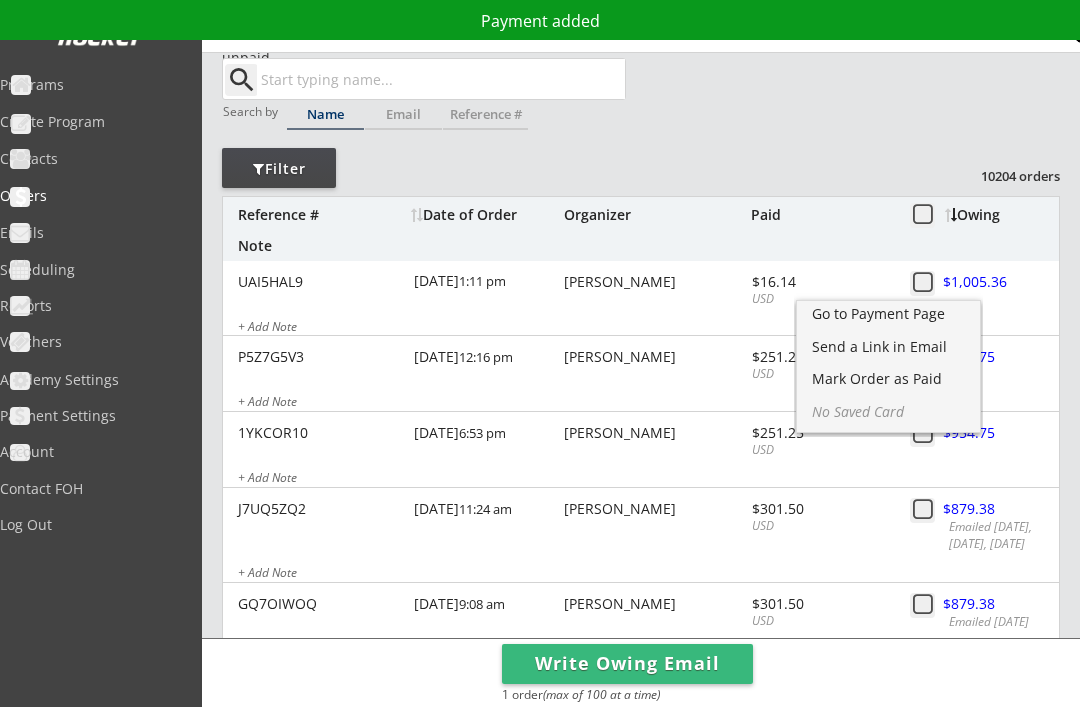 click on "Mark Order as Paid" at bounding box center [888, 379] 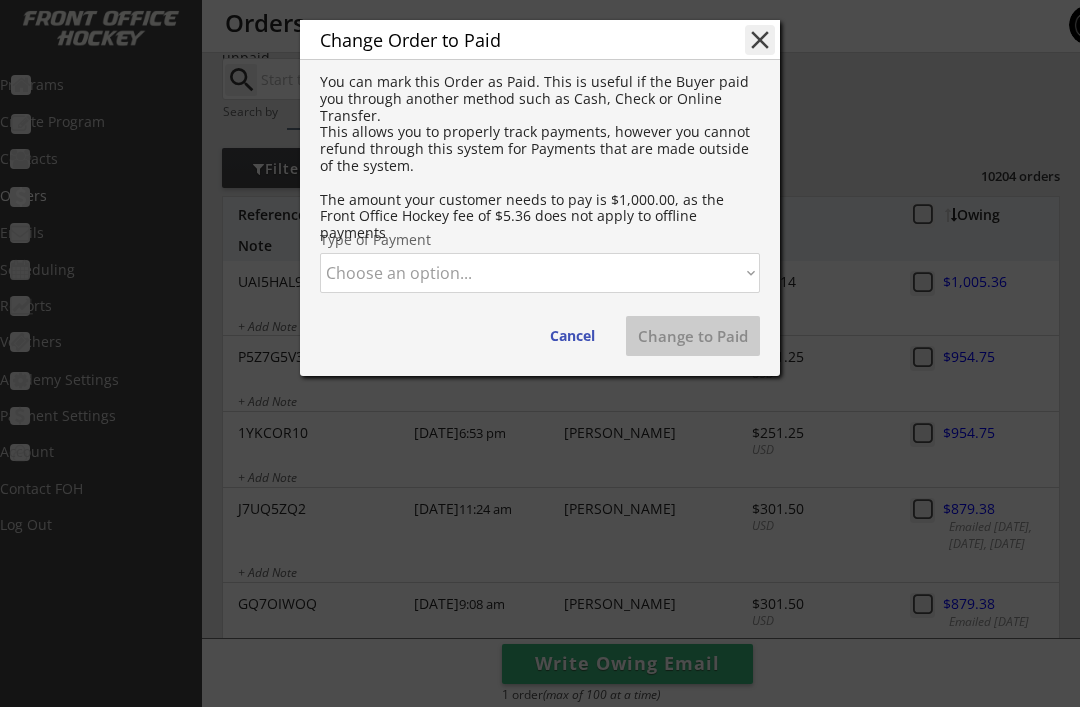 click on "Choose an option... Cash Check Credit Card Online Transfer Paypal Venmo Other" at bounding box center [540, 273] 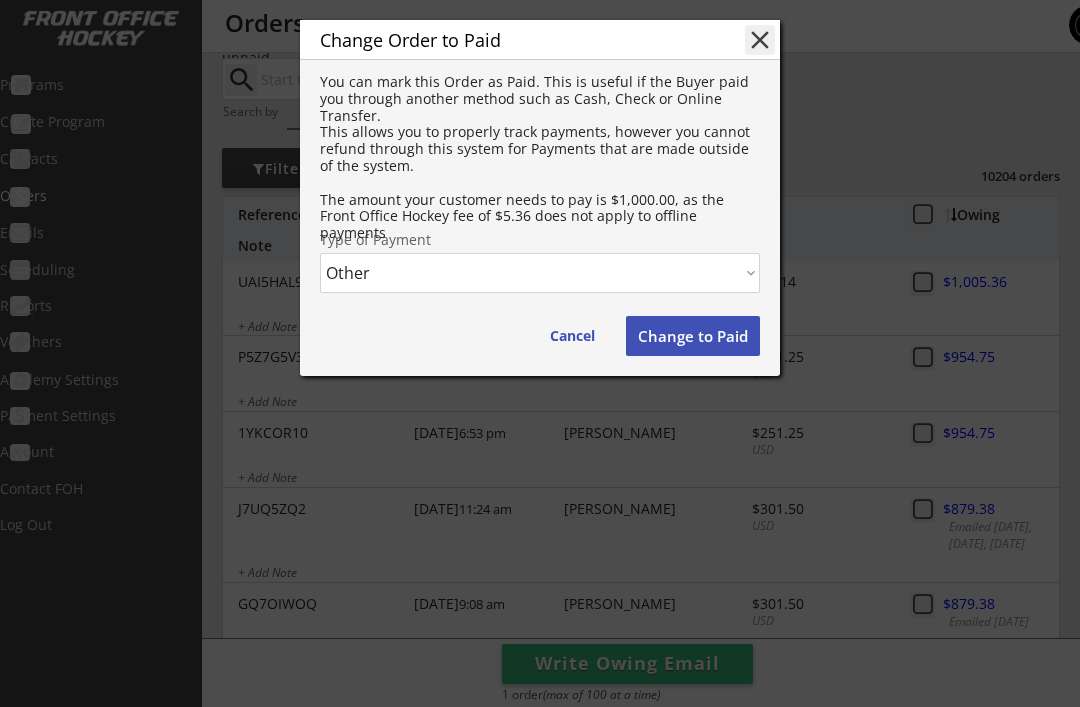 click on "Change to Paid" at bounding box center (693, 336) 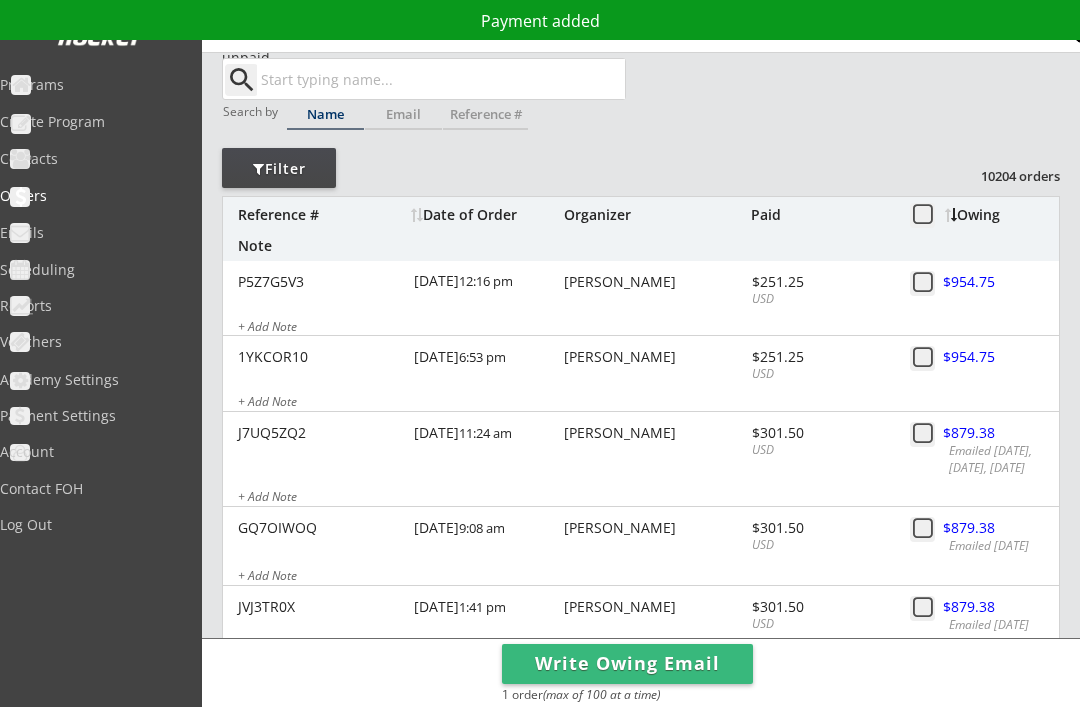 click at bounding box center [988, 283] 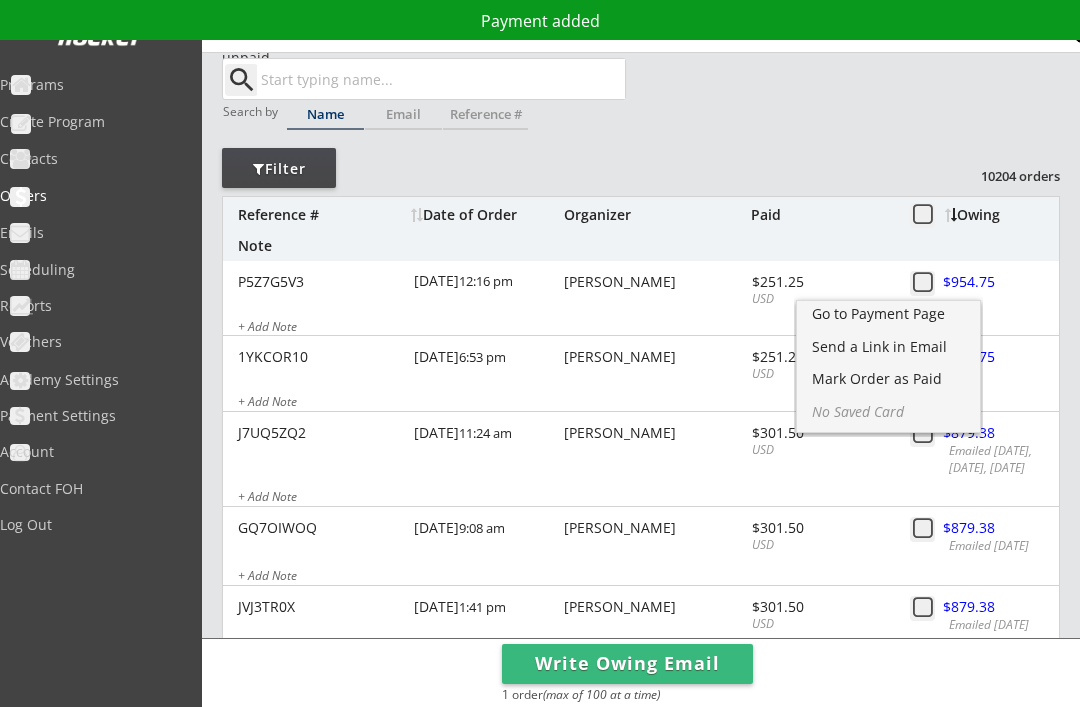click on "Mark Order as Paid" at bounding box center [888, 379] 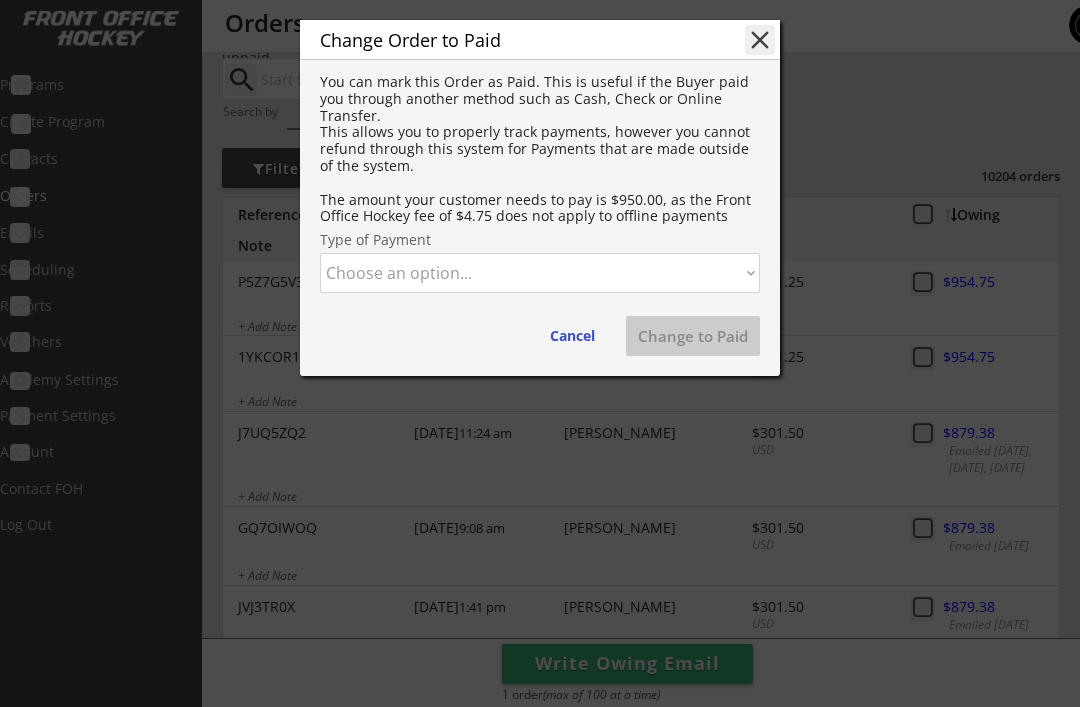 click on "Choose an option... Cash Check Credit Card Online Transfer Paypal Venmo Other" at bounding box center [540, 273] 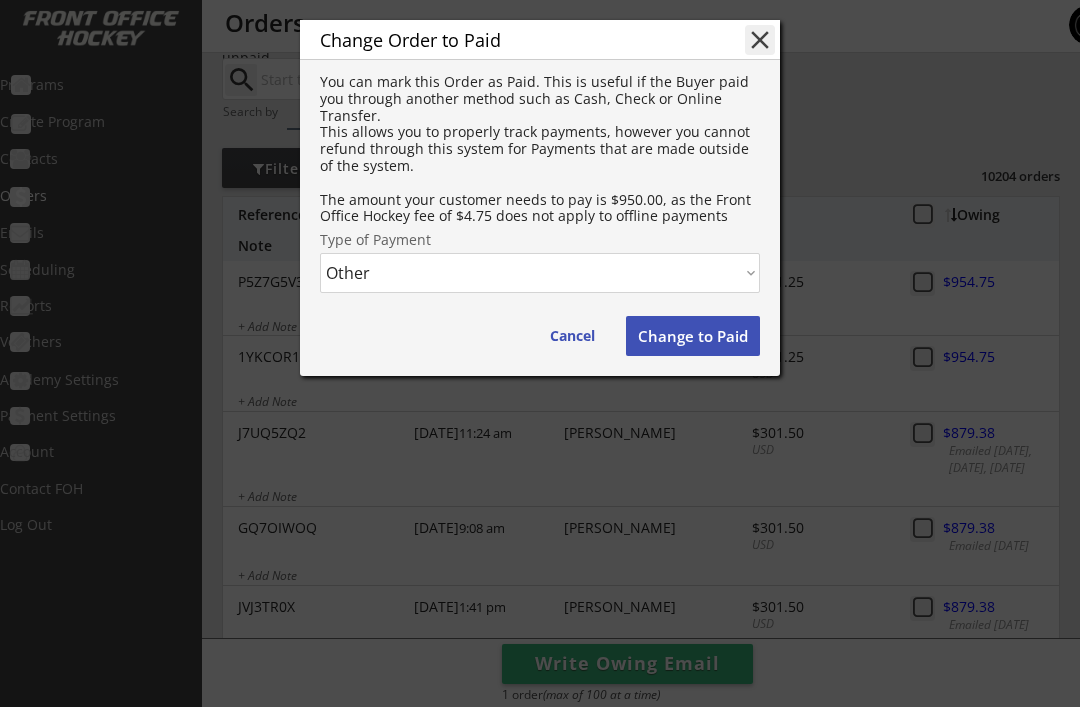 click on "Change to Paid" at bounding box center [693, 336] 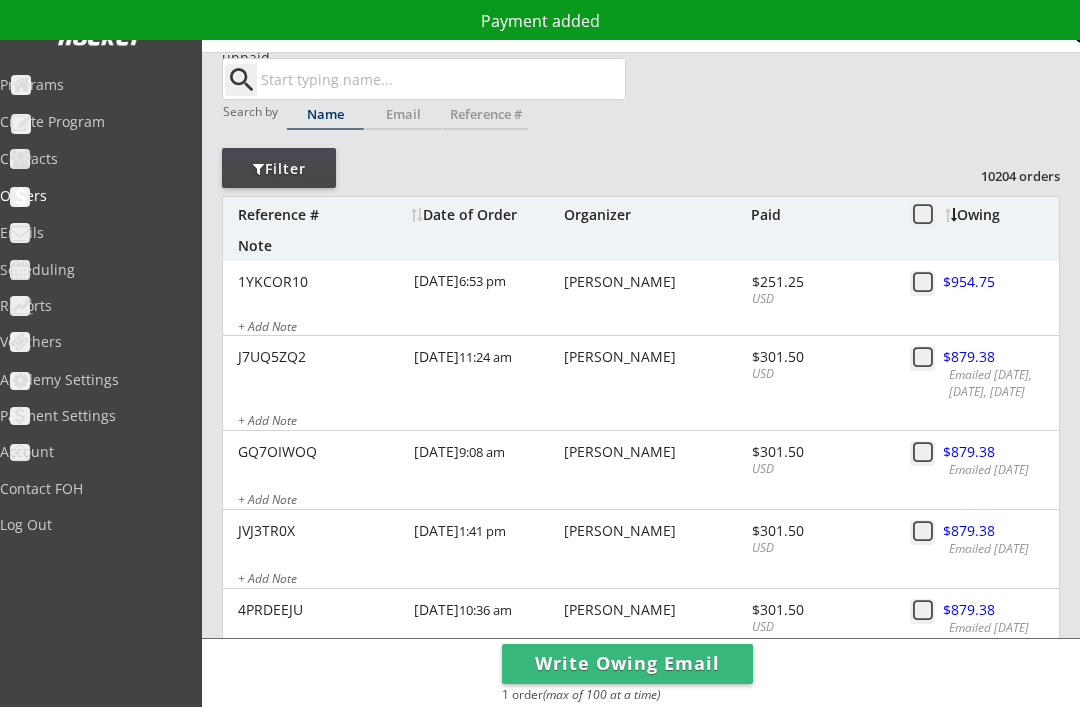 click at bounding box center (988, 283) 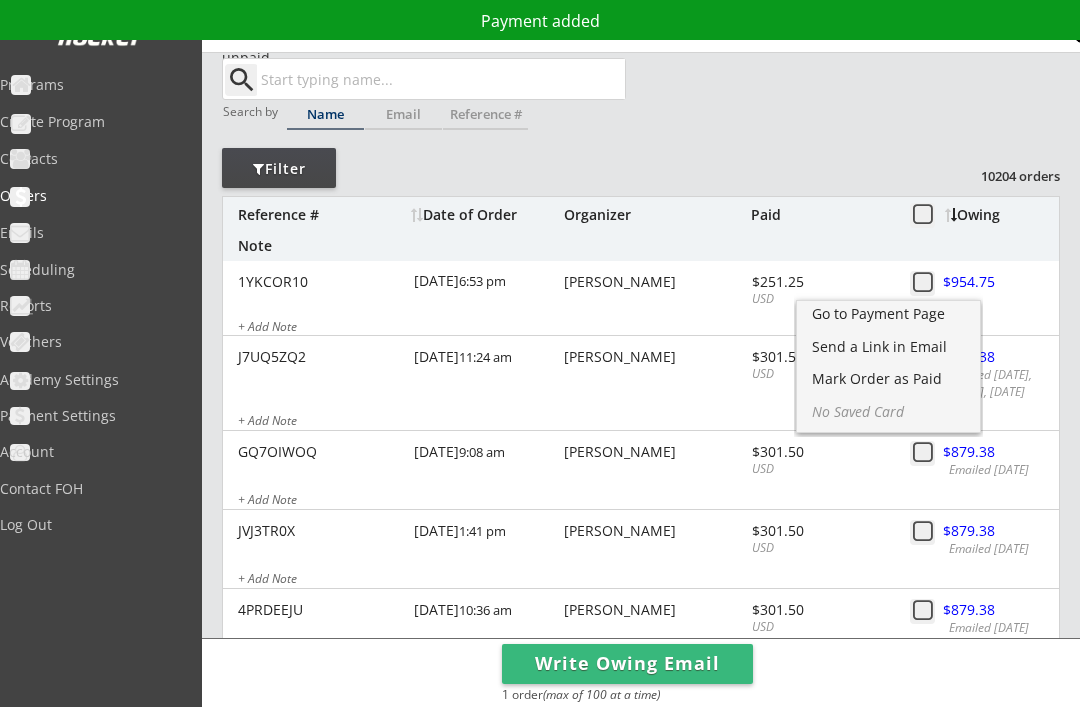 click on "Mark Order as Paid" at bounding box center [888, 379] 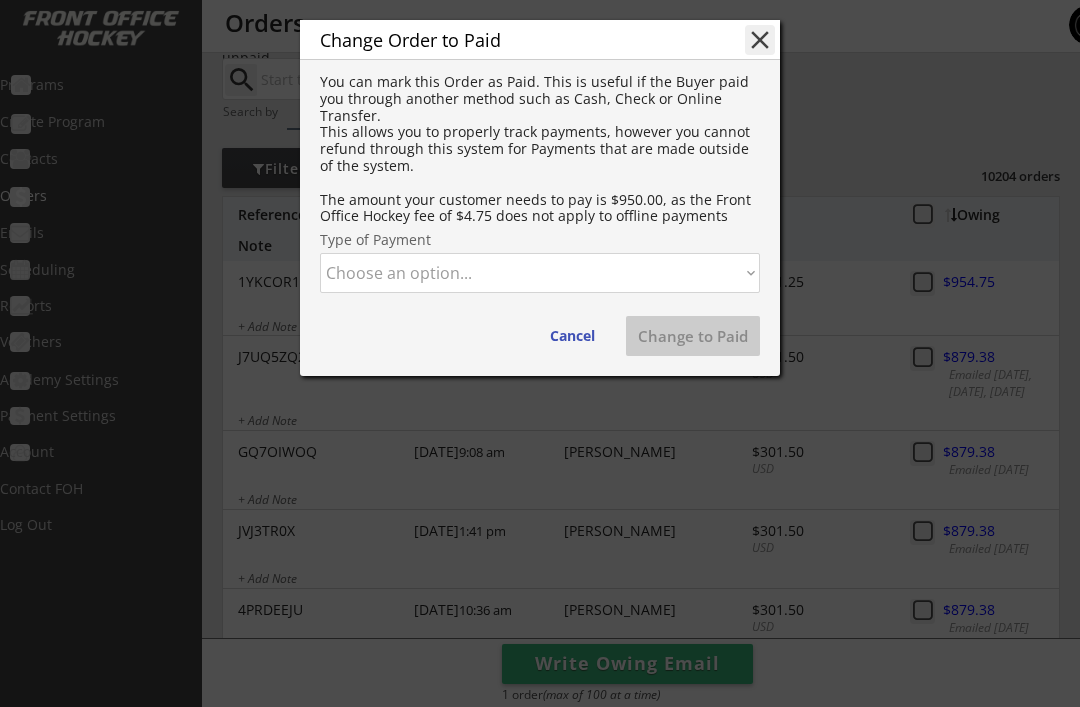 click on "Choose an option... Cash Check Credit Card Online Transfer Paypal Venmo Other" at bounding box center (540, 273) 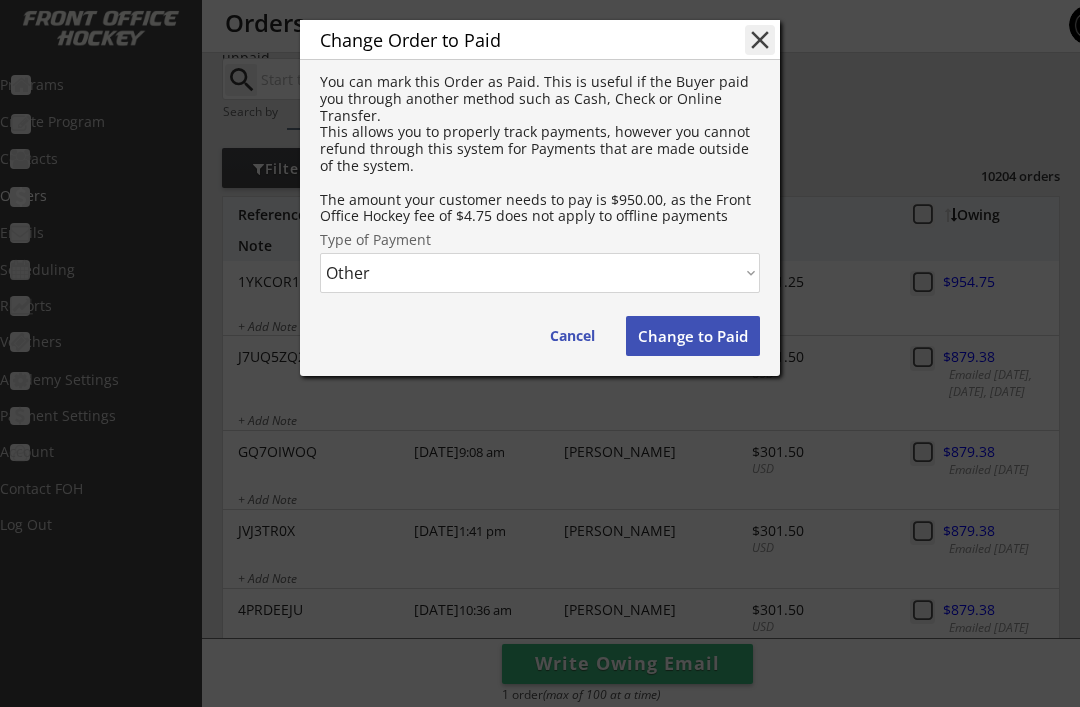 click on "Change to Paid" at bounding box center (693, 336) 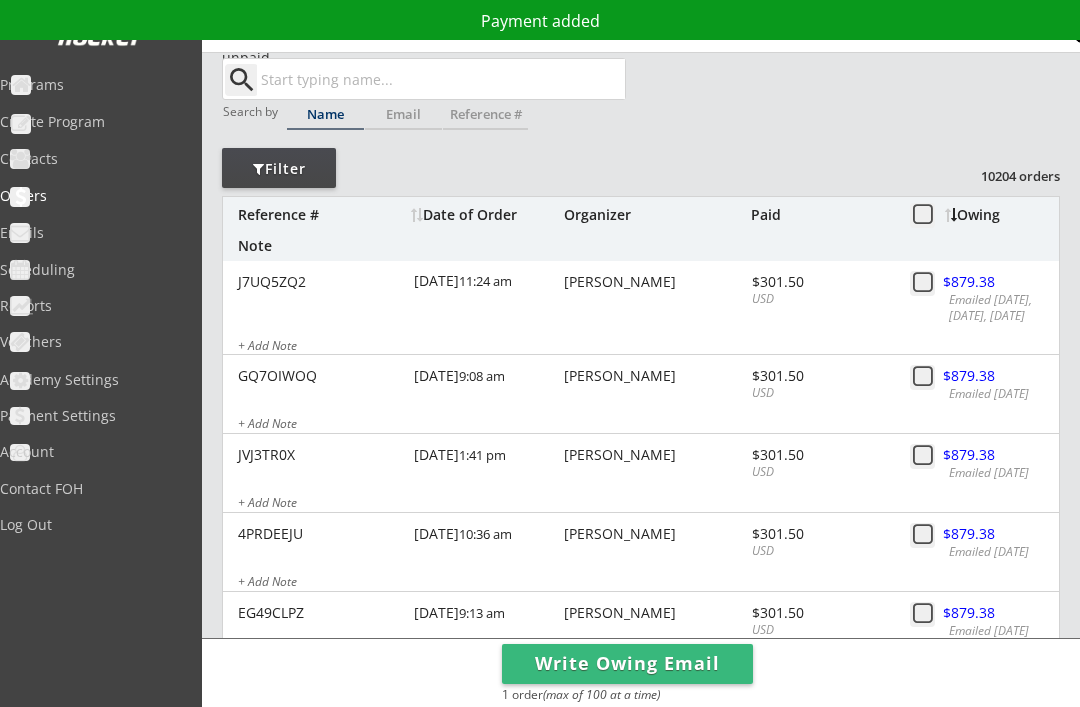 click at bounding box center (988, 283) 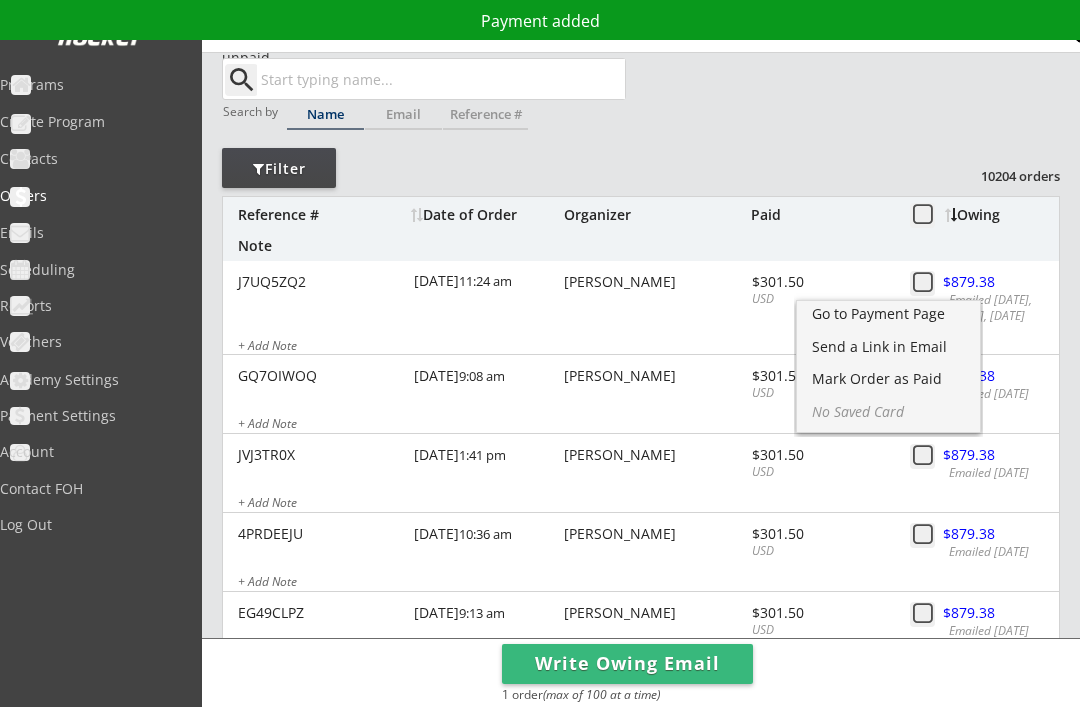 click on "Mark Order as Paid" at bounding box center [888, 379] 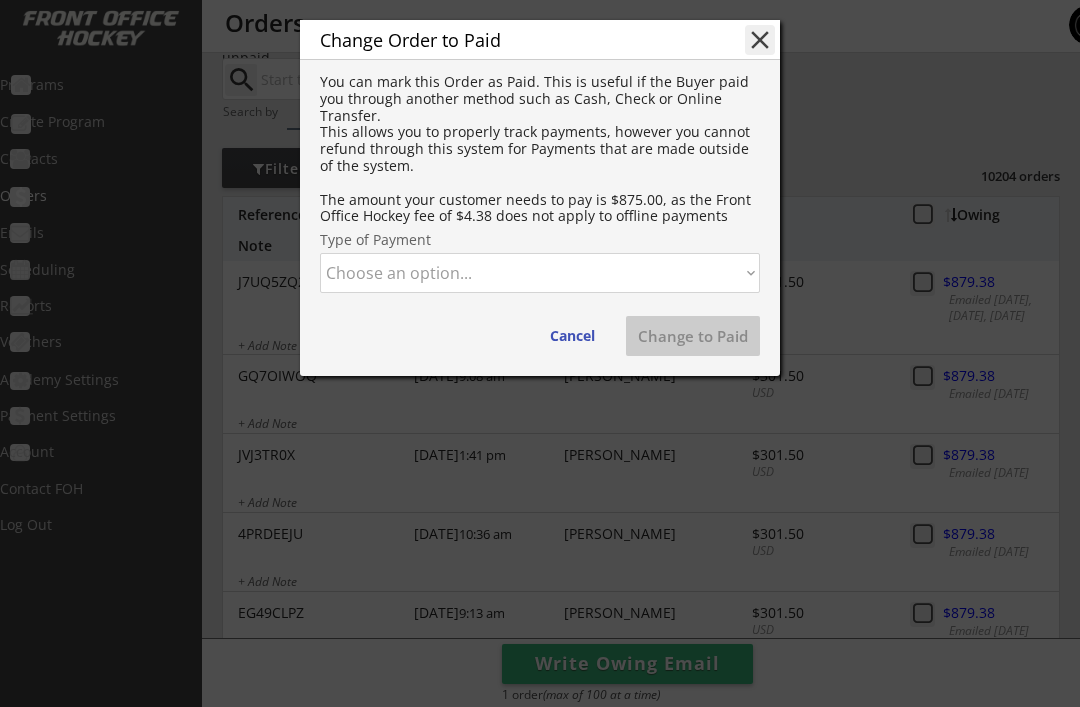 click on "Choose an option... Cash Check Credit Card Online Transfer Paypal Venmo Other" at bounding box center (540, 273) 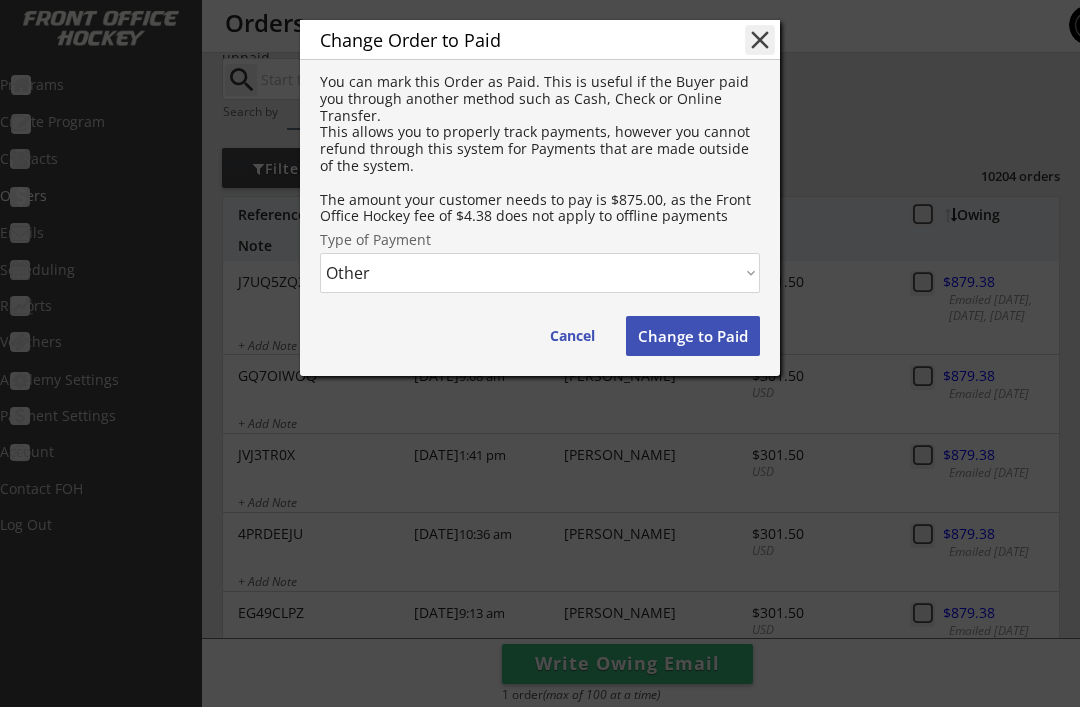 click on "Change to Paid" at bounding box center [693, 336] 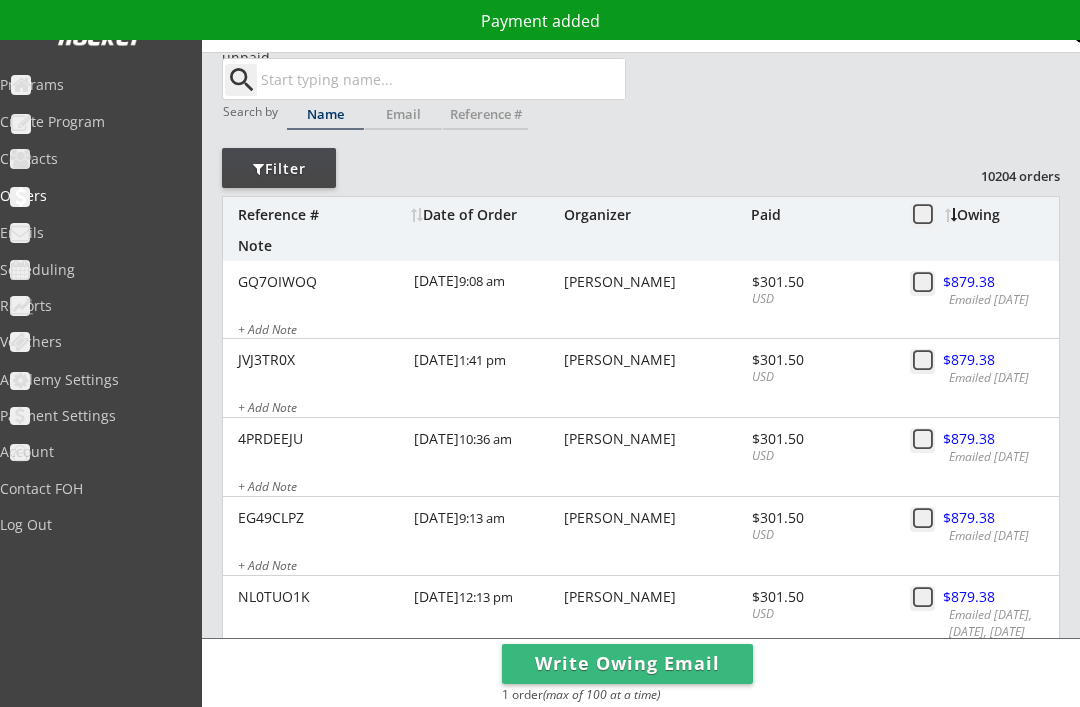 click at bounding box center [988, 283] 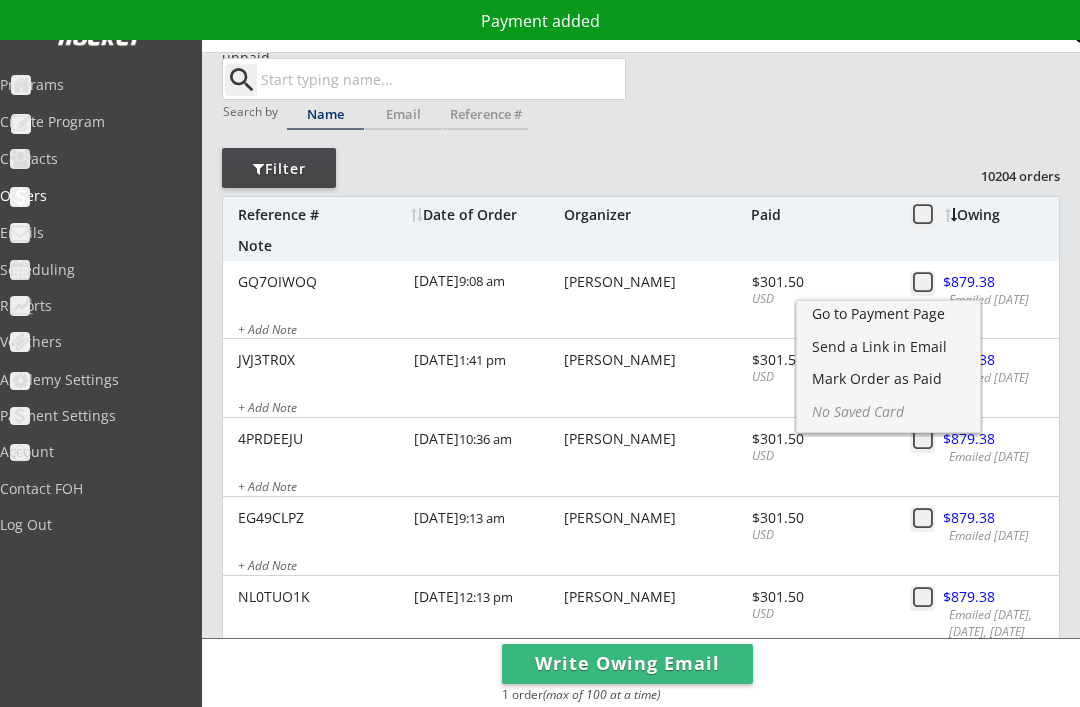 click on "Mark Order as Paid" at bounding box center [888, 379] 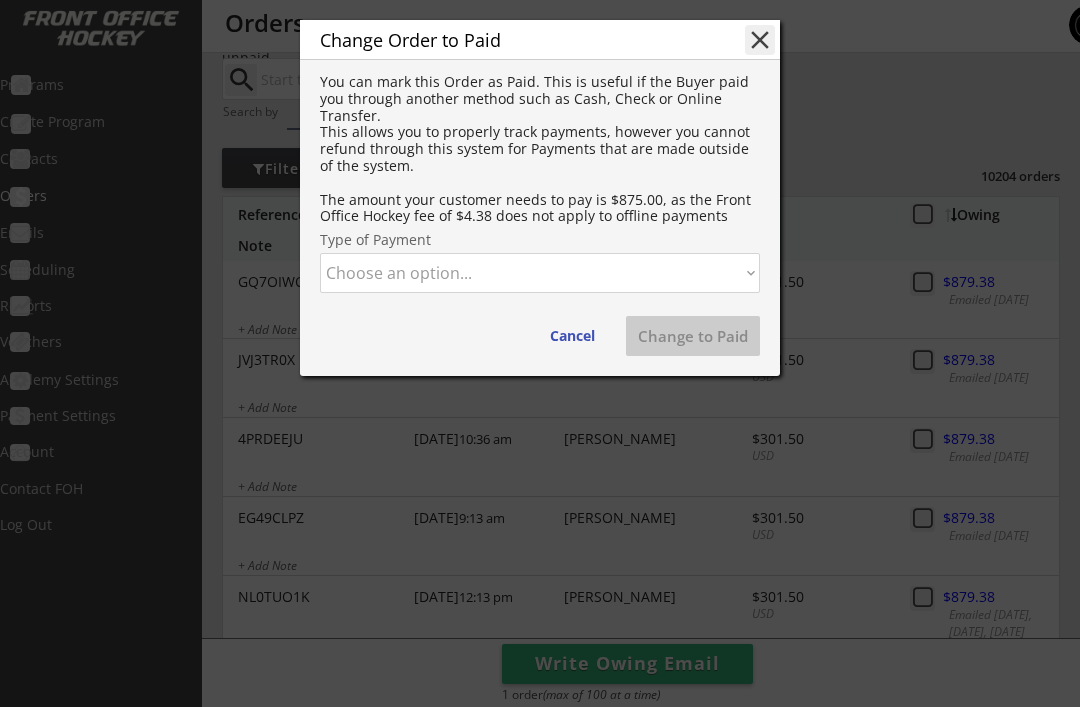 click on "Choose an option... Cash Check Credit Card Online Transfer Paypal Venmo Other" at bounding box center [540, 273] 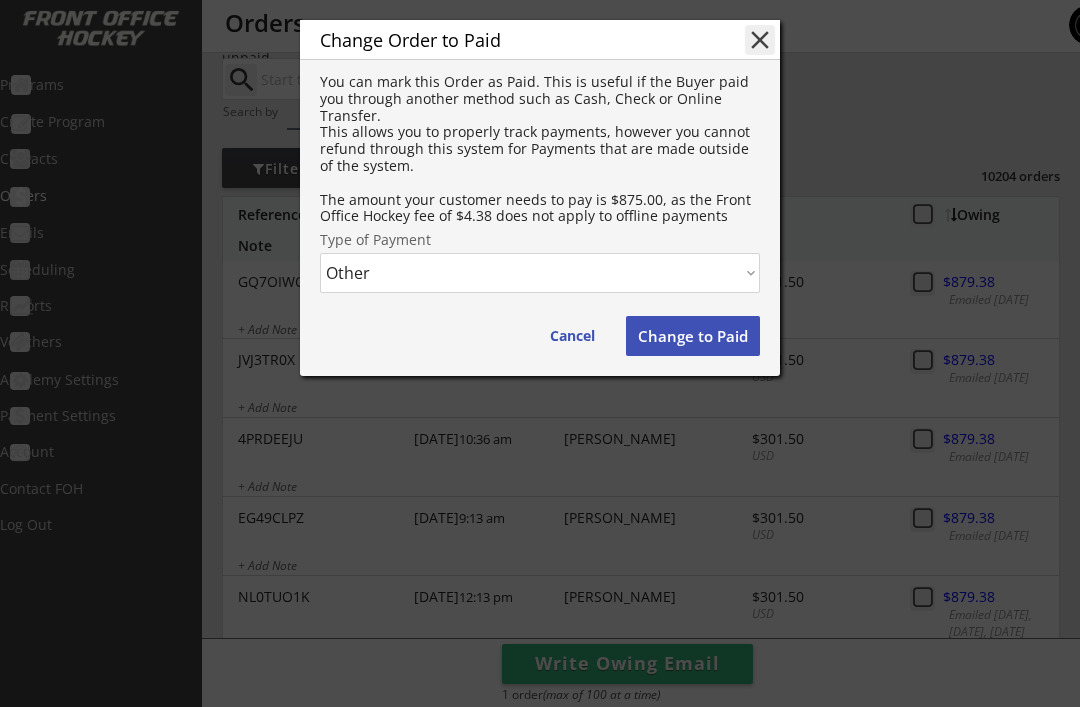 click on "Change to Paid" at bounding box center [693, 336] 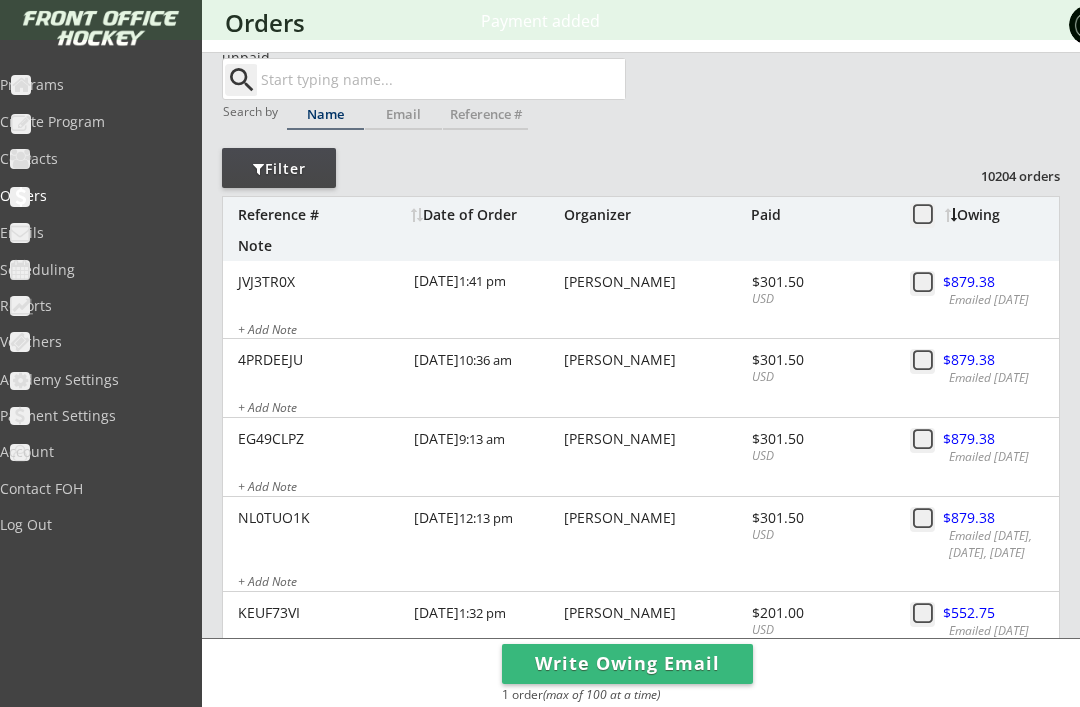 click at bounding box center (988, 283) 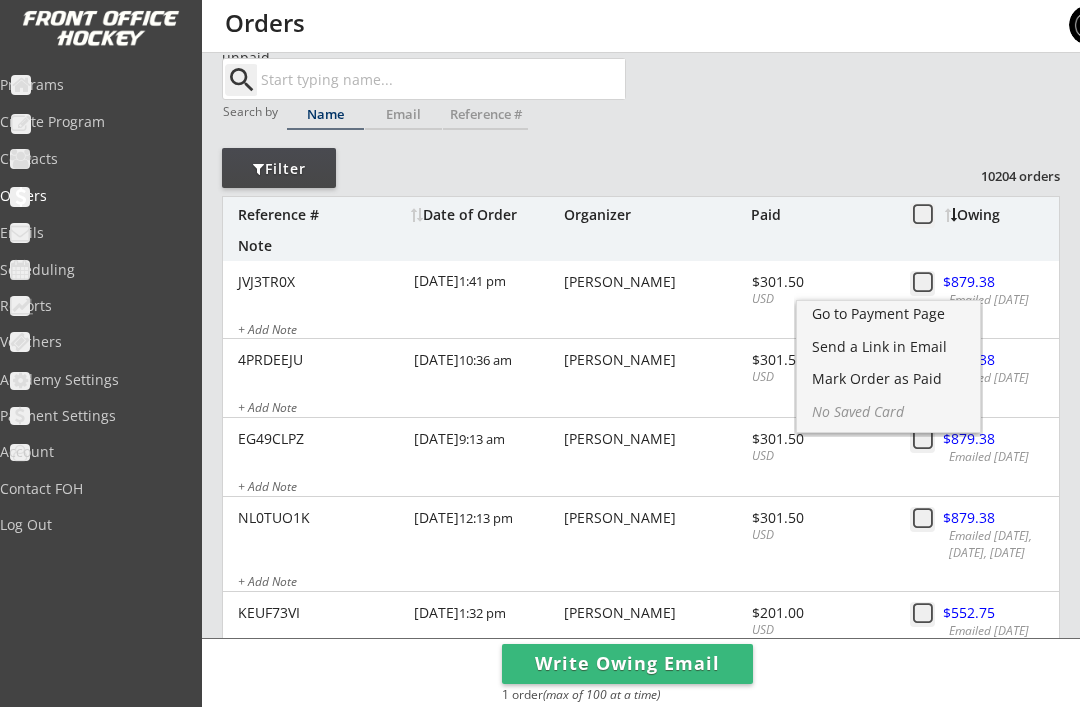 click on "Mark Order as Paid" at bounding box center [888, 379] 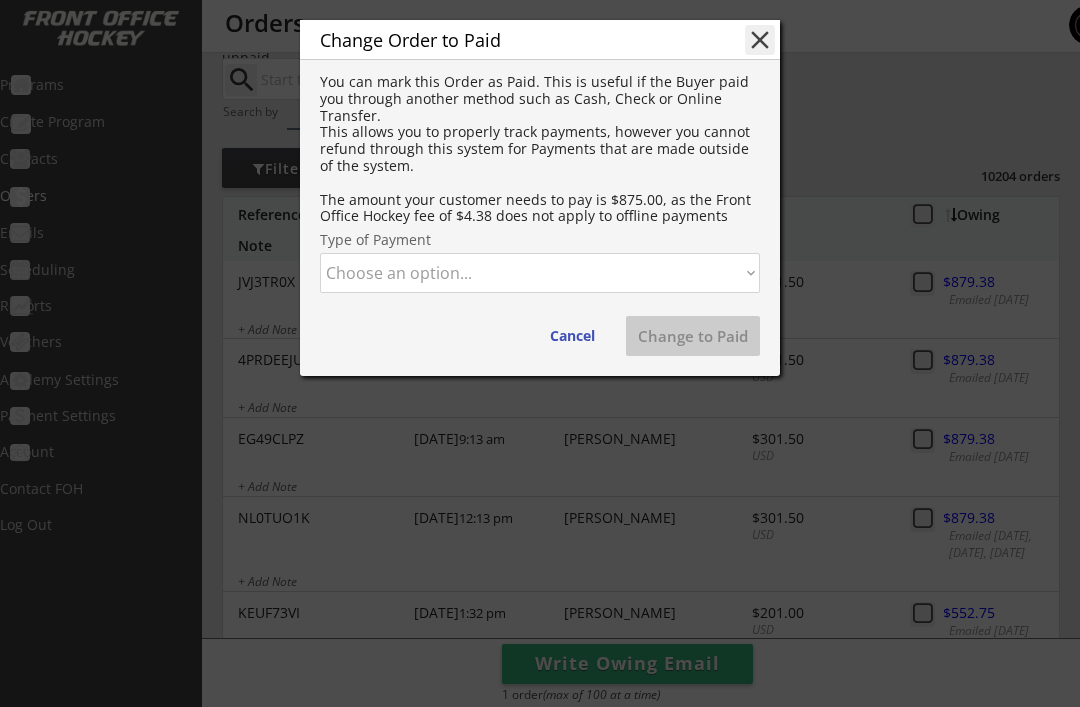 click on "Choose an option... Cash Check Credit Card Online Transfer Paypal Venmo Other" at bounding box center (540, 273) 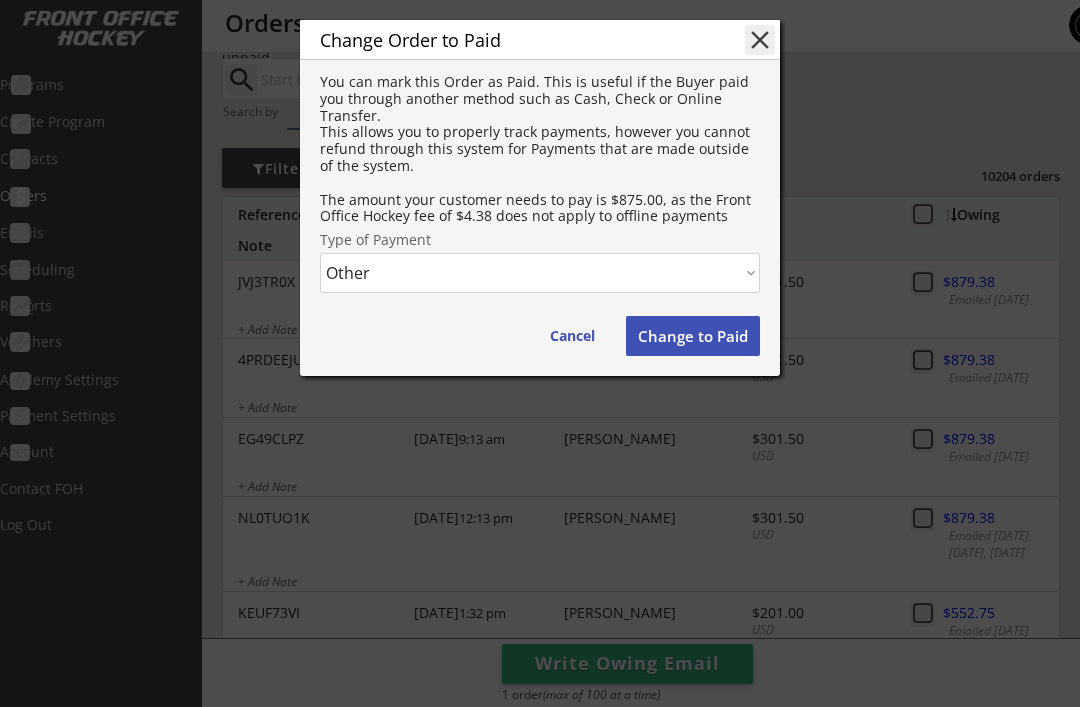 click on "Change to Paid" at bounding box center [693, 336] 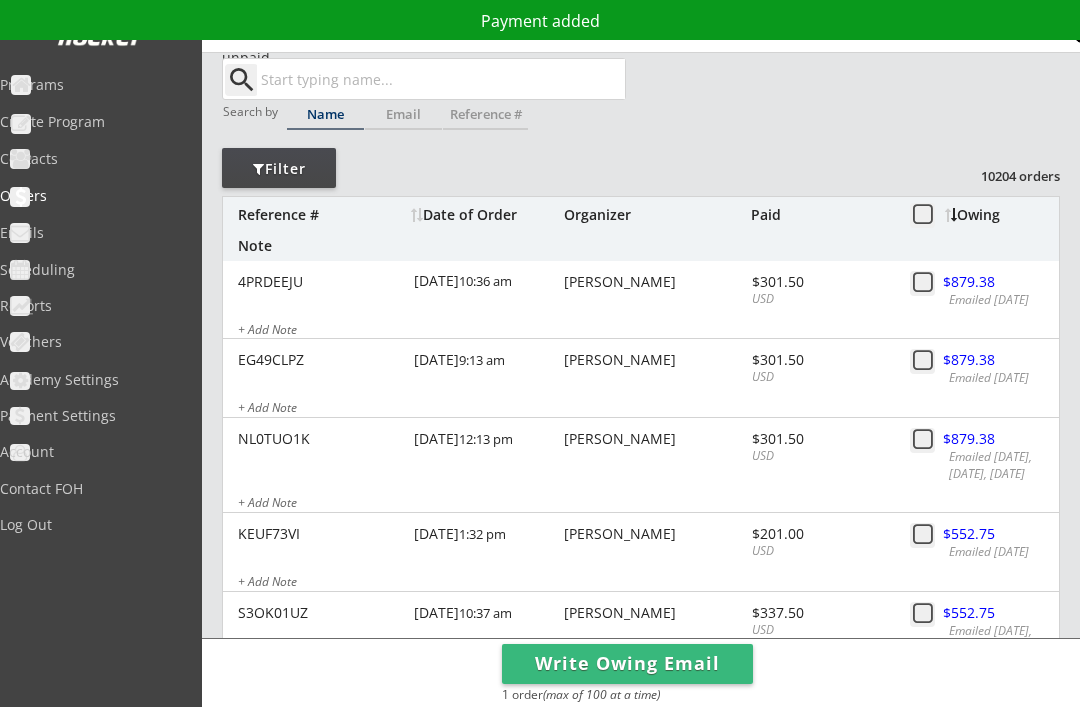 click at bounding box center (988, 283) 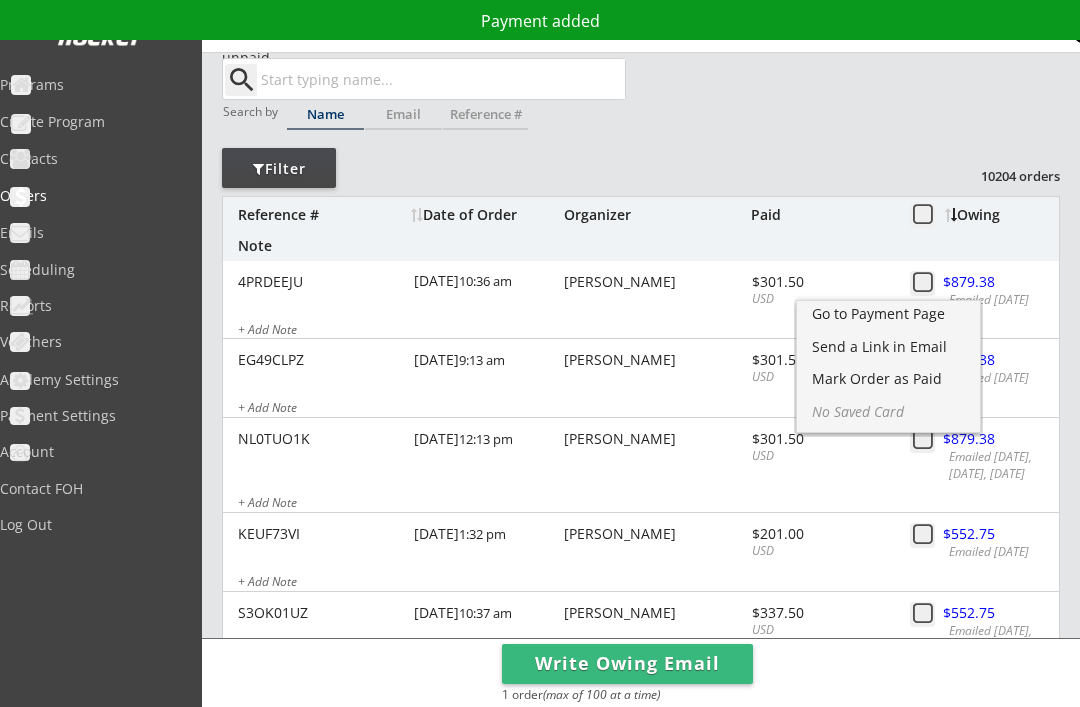 click on "Mark Order as Paid" at bounding box center [888, 379] 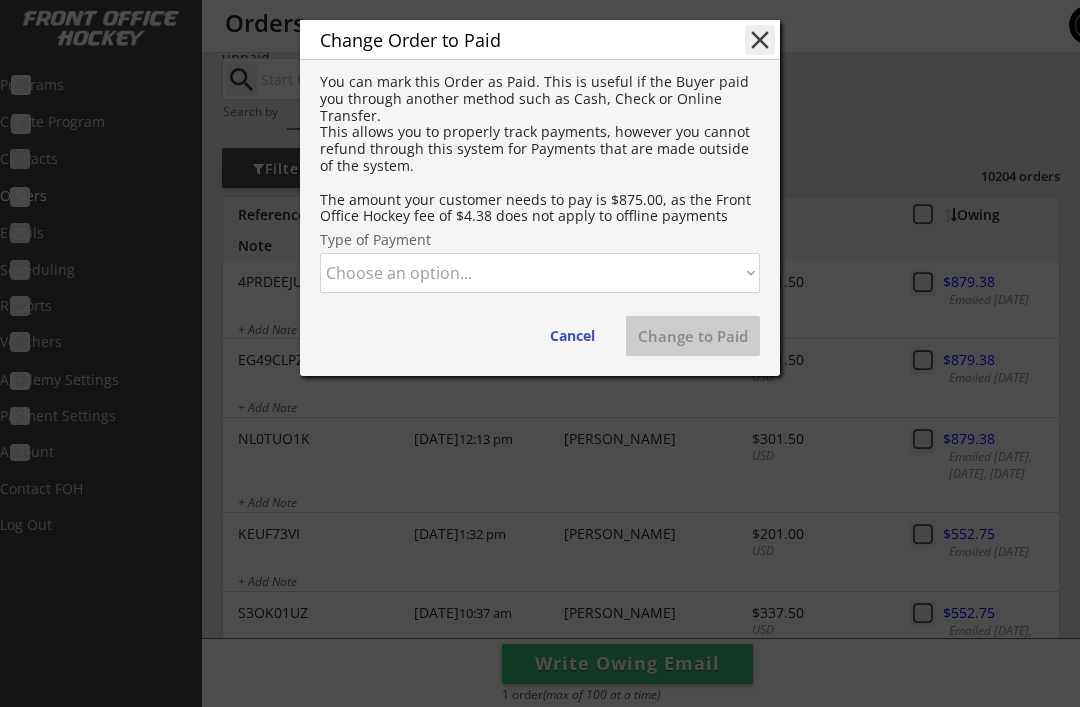 click on "Choose an option... Cash Check Credit Card Online Transfer Paypal Venmo Other" at bounding box center (540, 273) 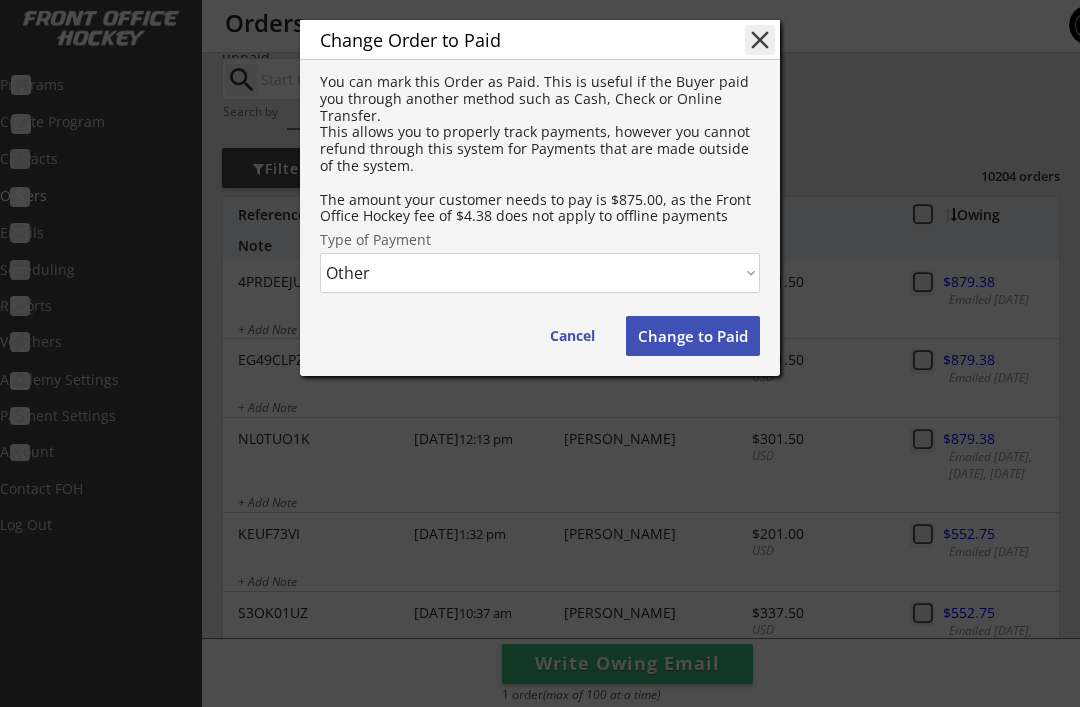 click on "Change to Paid" at bounding box center (693, 336) 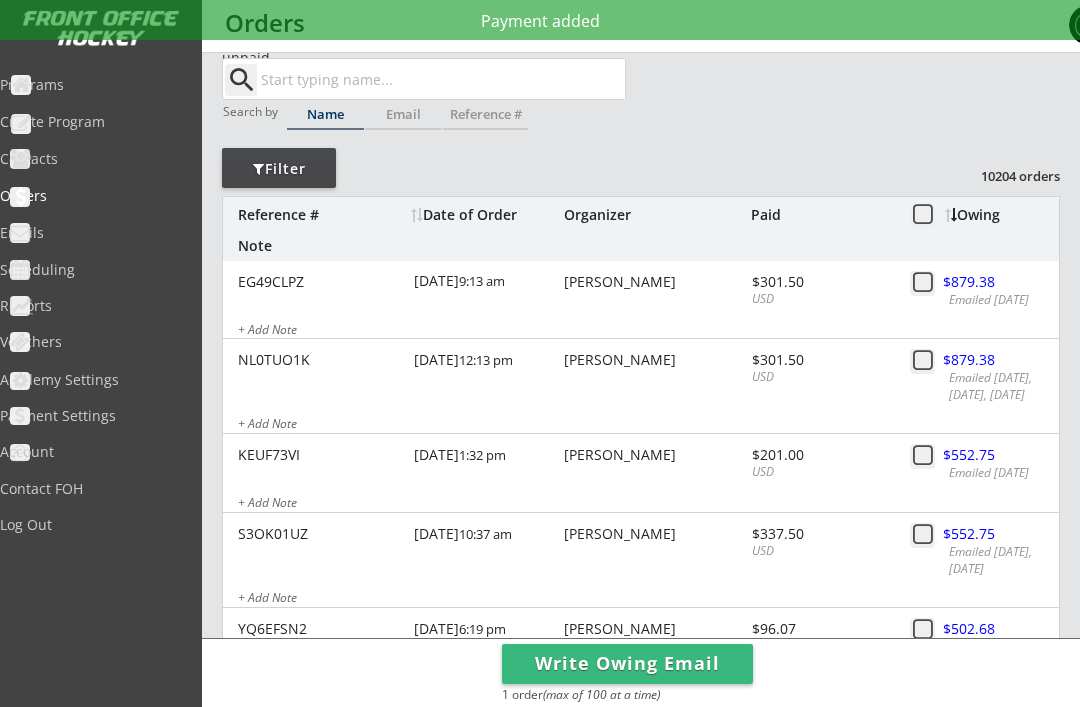 click at bounding box center (988, 283) 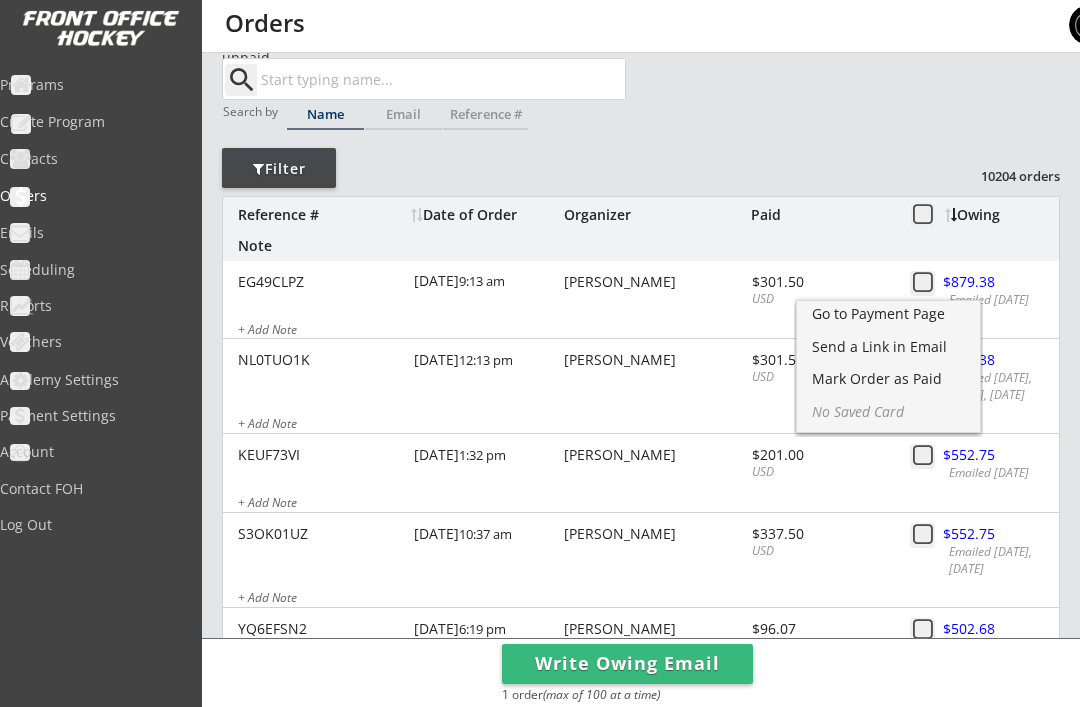 click on "Mark Order as Paid" at bounding box center [888, 379] 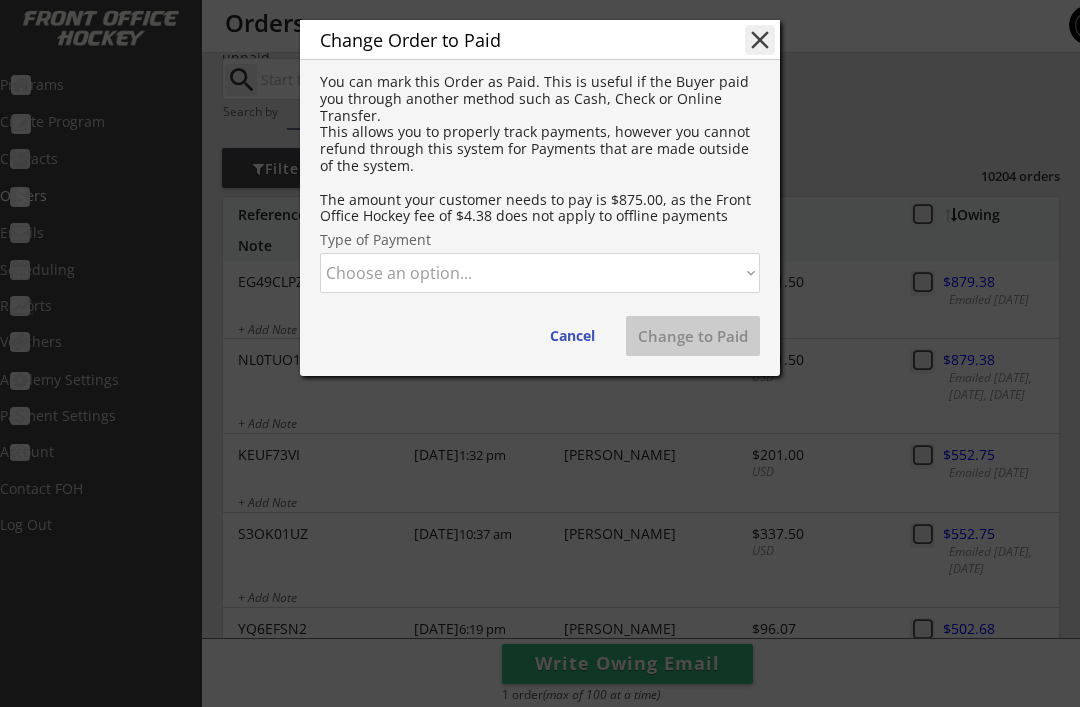 click on "Choose an option... Cash Check Credit Card Online Transfer Paypal Venmo Other" at bounding box center [540, 273] 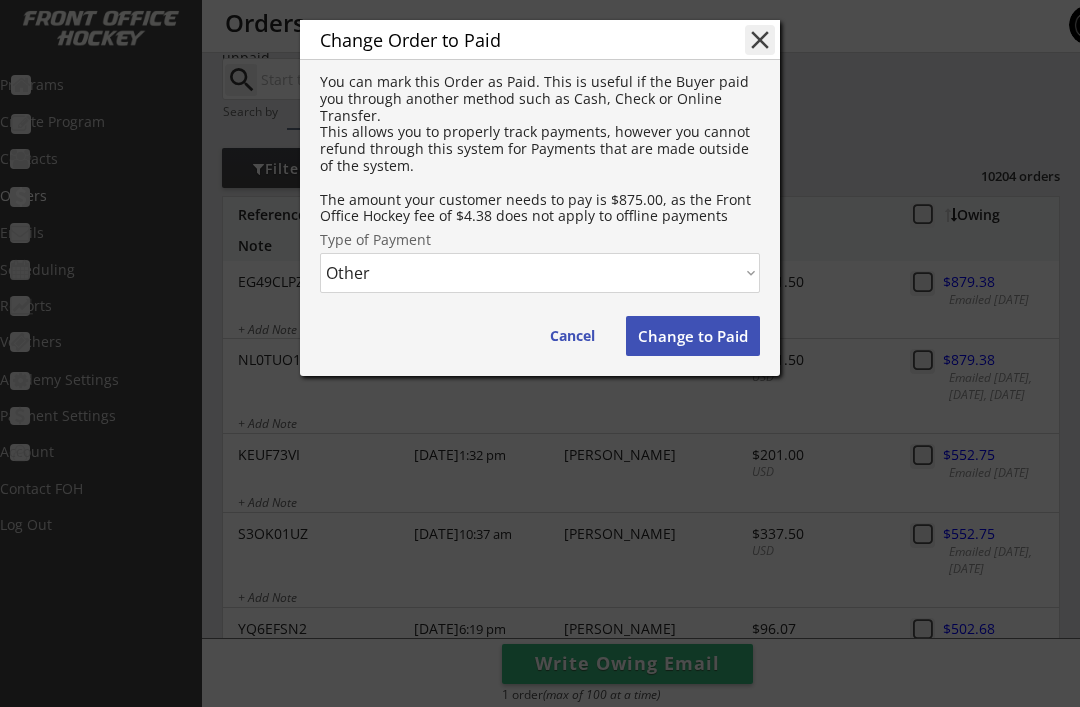 click on "Change to Paid" at bounding box center (693, 336) 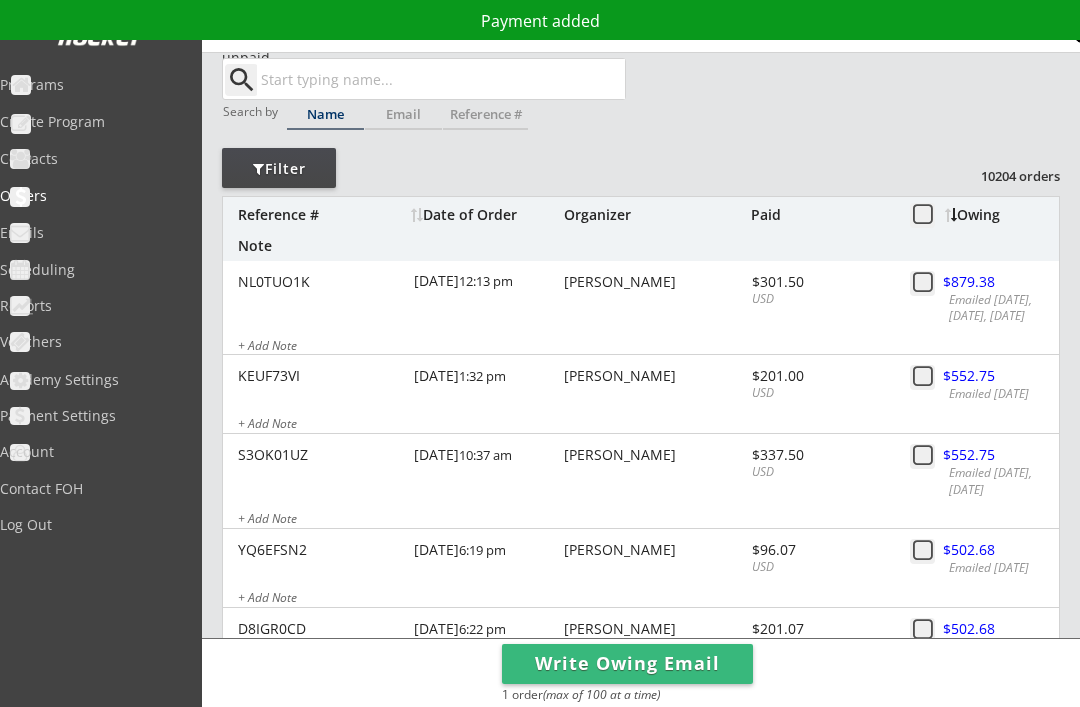 click at bounding box center (988, 283) 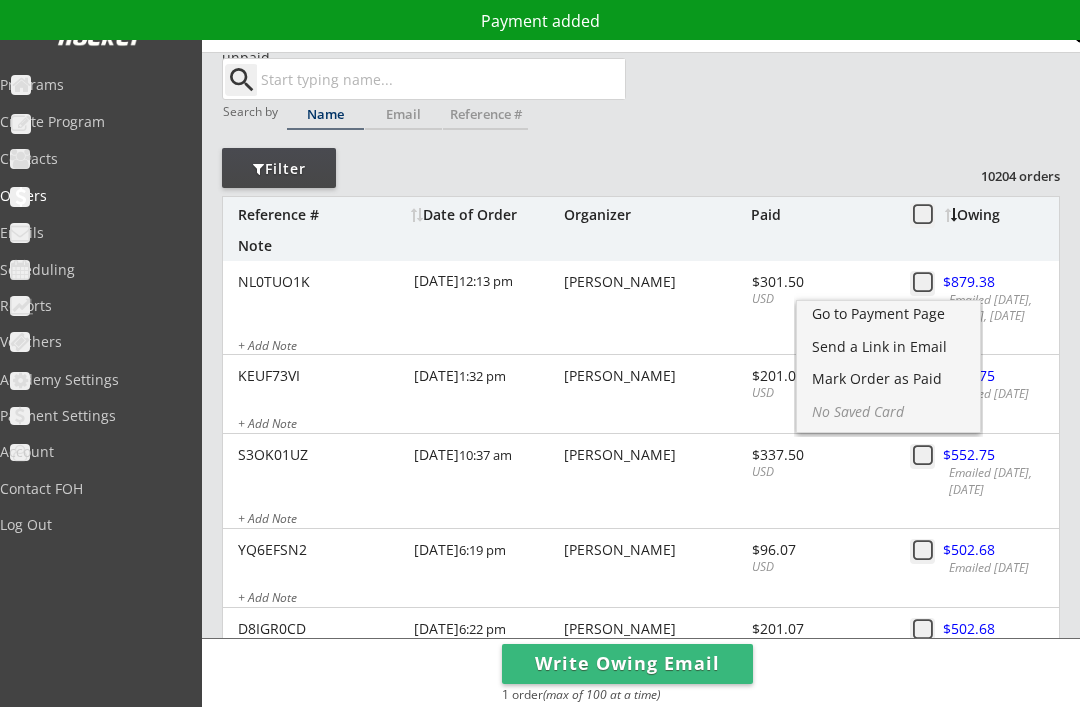 click on "Mark Order as Paid" at bounding box center [888, 379] 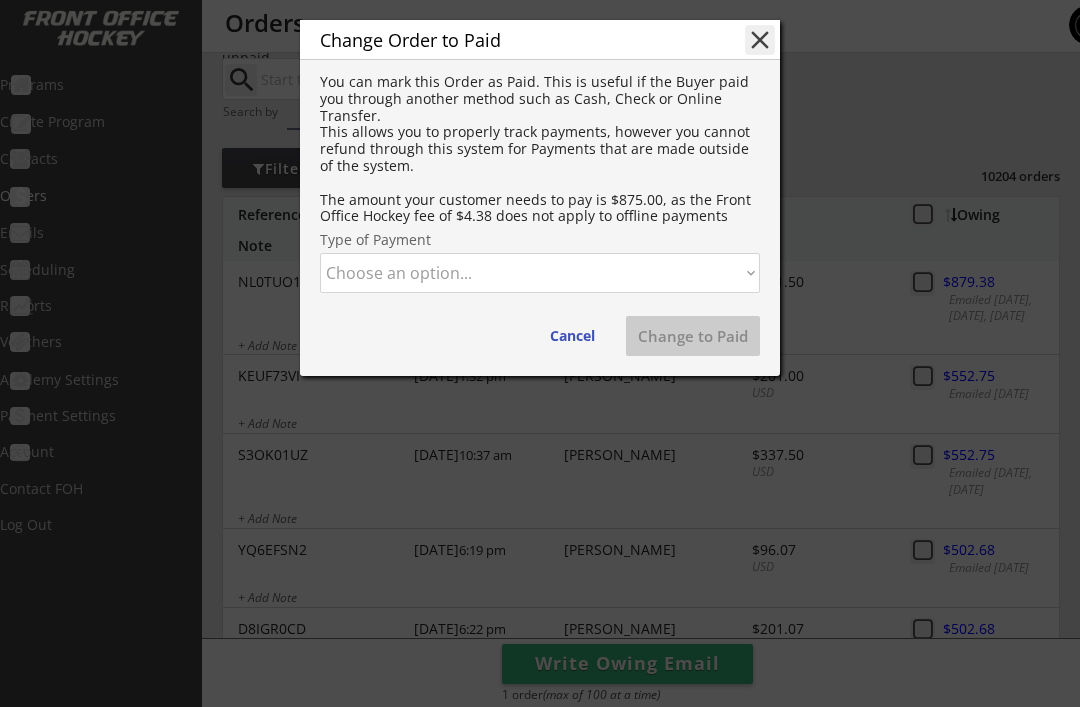 click on "Choose an option... Cash Check Credit Card Online Transfer Paypal Venmo Other" at bounding box center (540, 273) 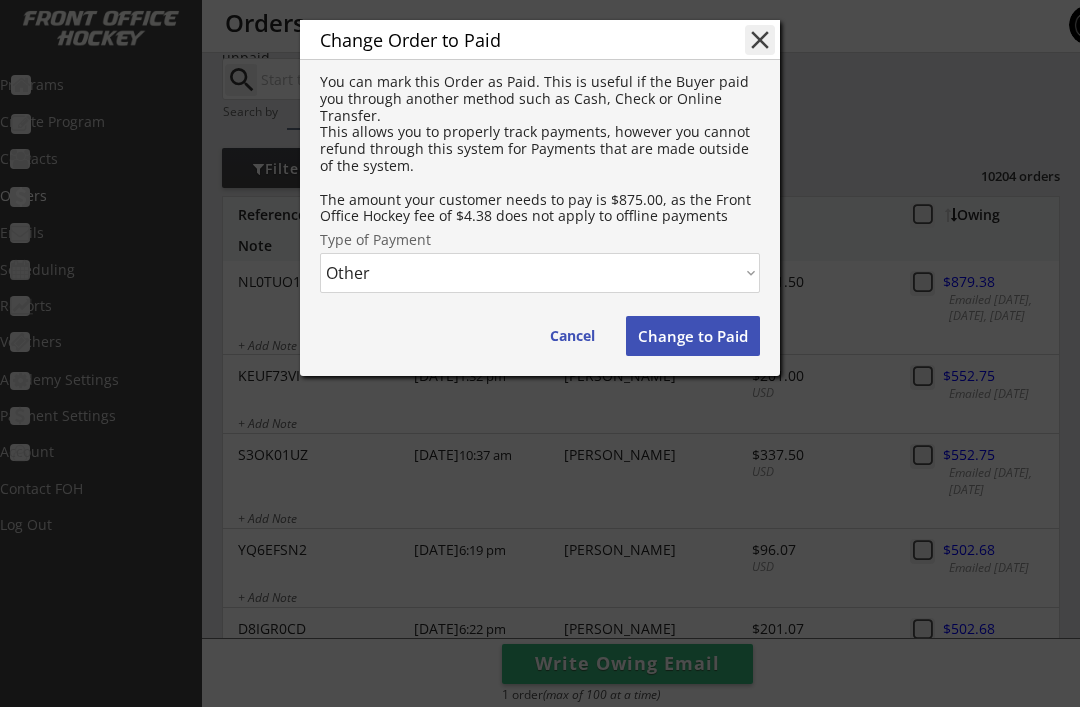 click on "Change to Paid" at bounding box center (693, 336) 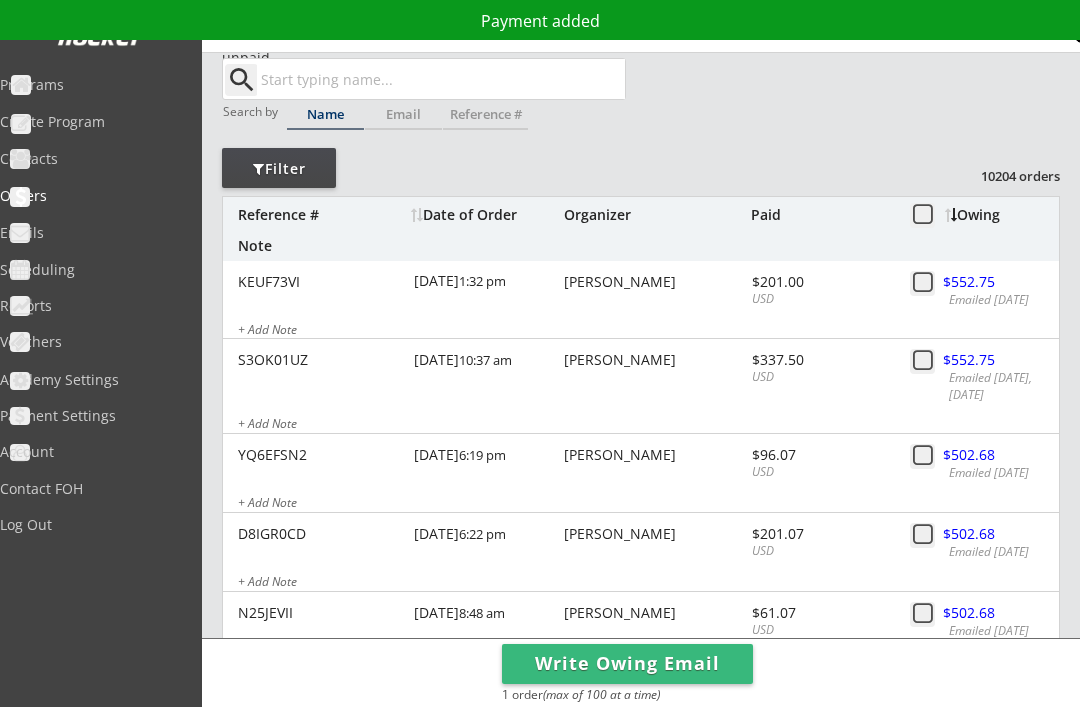 click at bounding box center (988, 283) 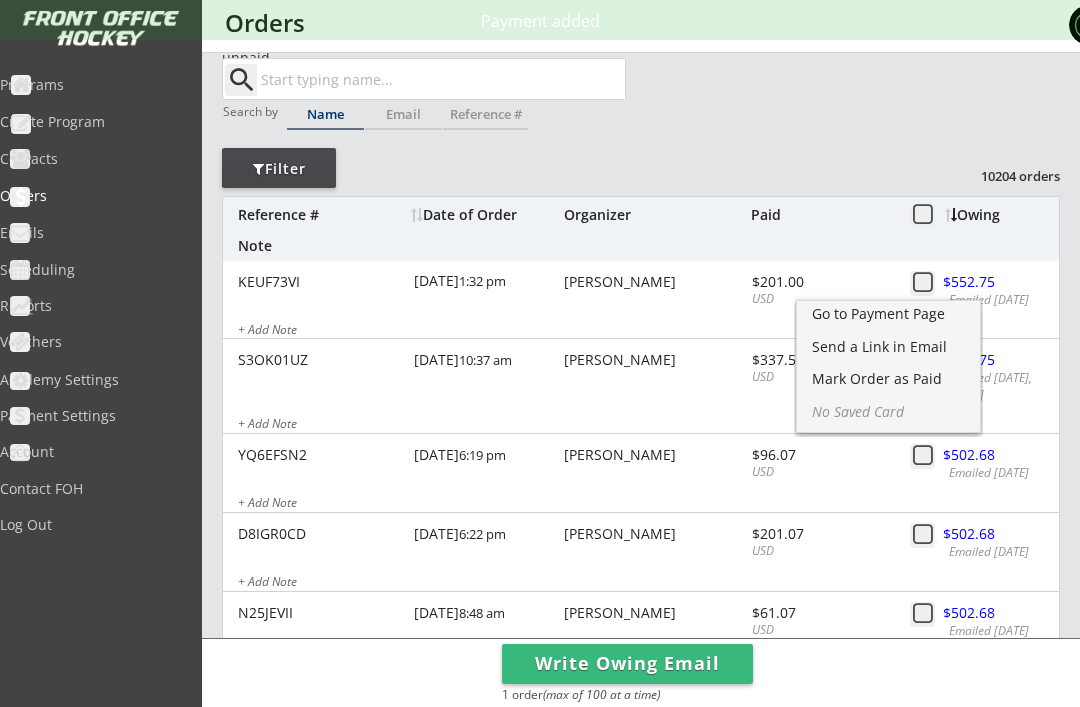 click on "Mark Order as Paid" at bounding box center [888, 379] 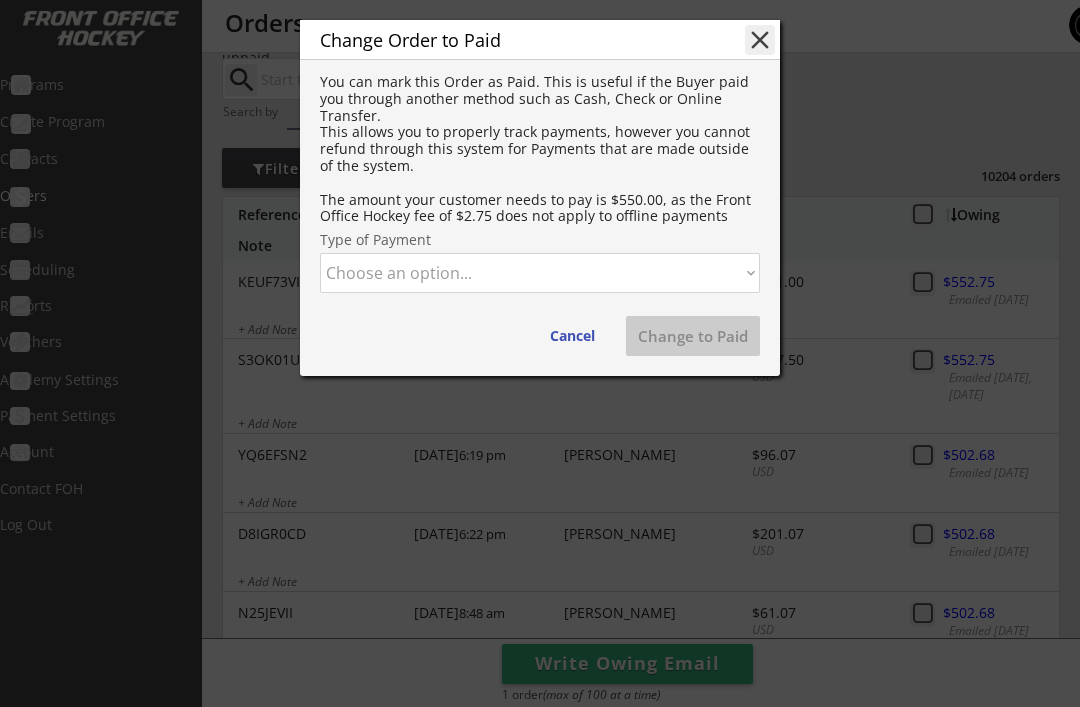 click on "Choose an option... Cash Check Credit Card Online Transfer Paypal Venmo Other" at bounding box center [540, 273] 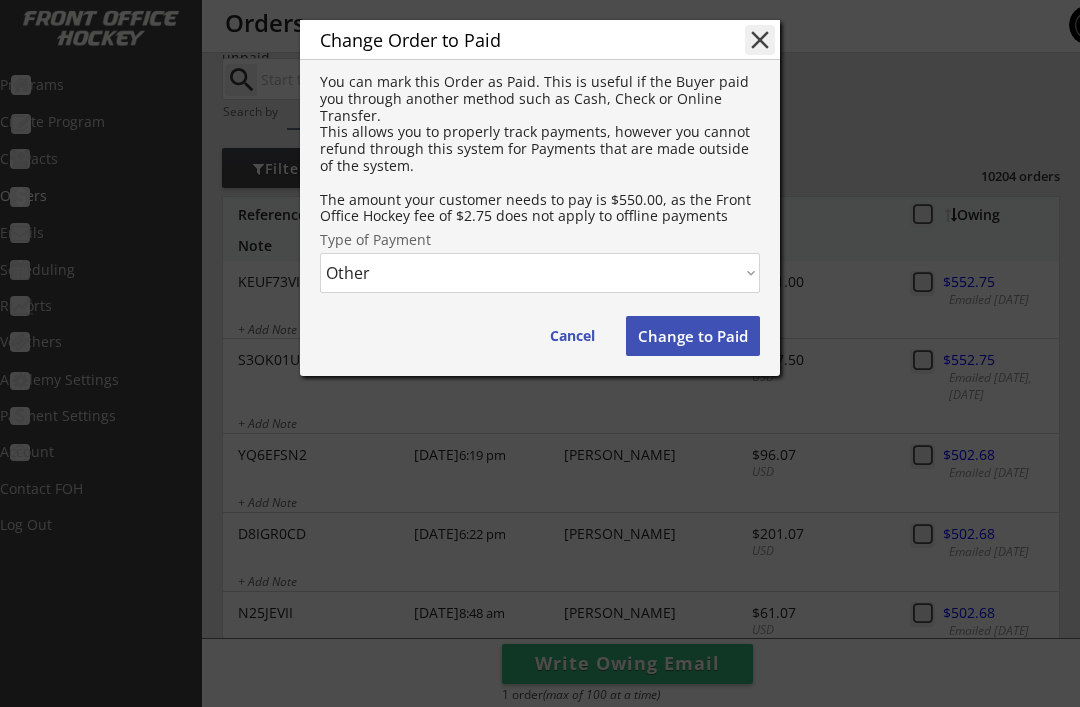 click on "Change to Paid" at bounding box center (693, 336) 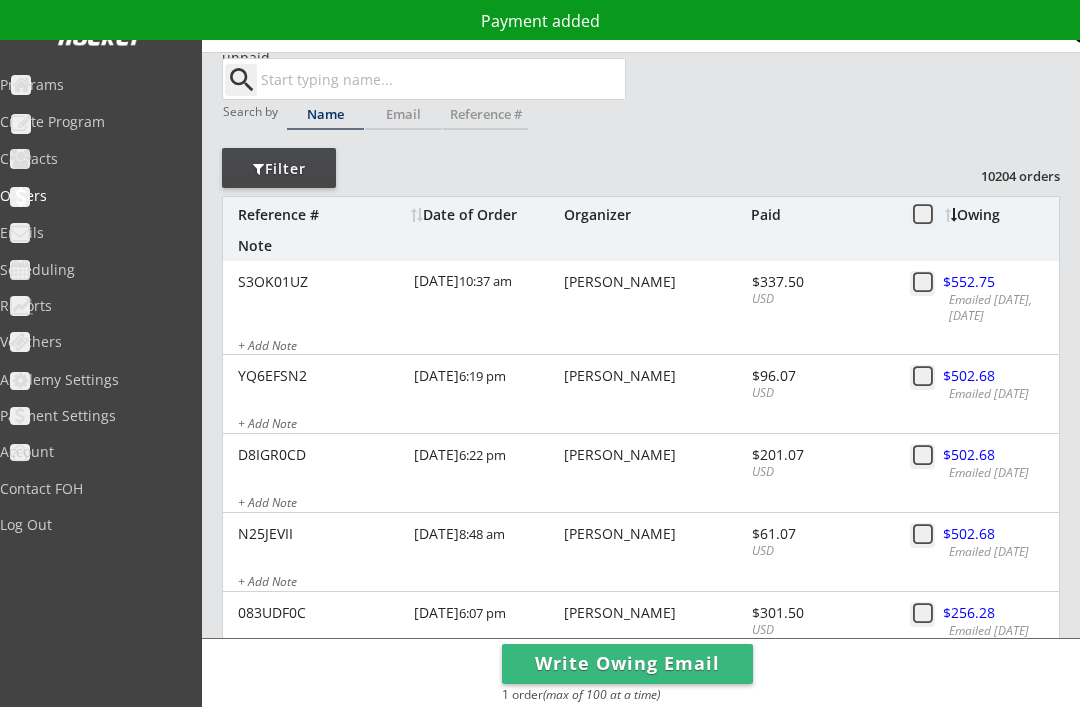 click at bounding box center [988, 283] 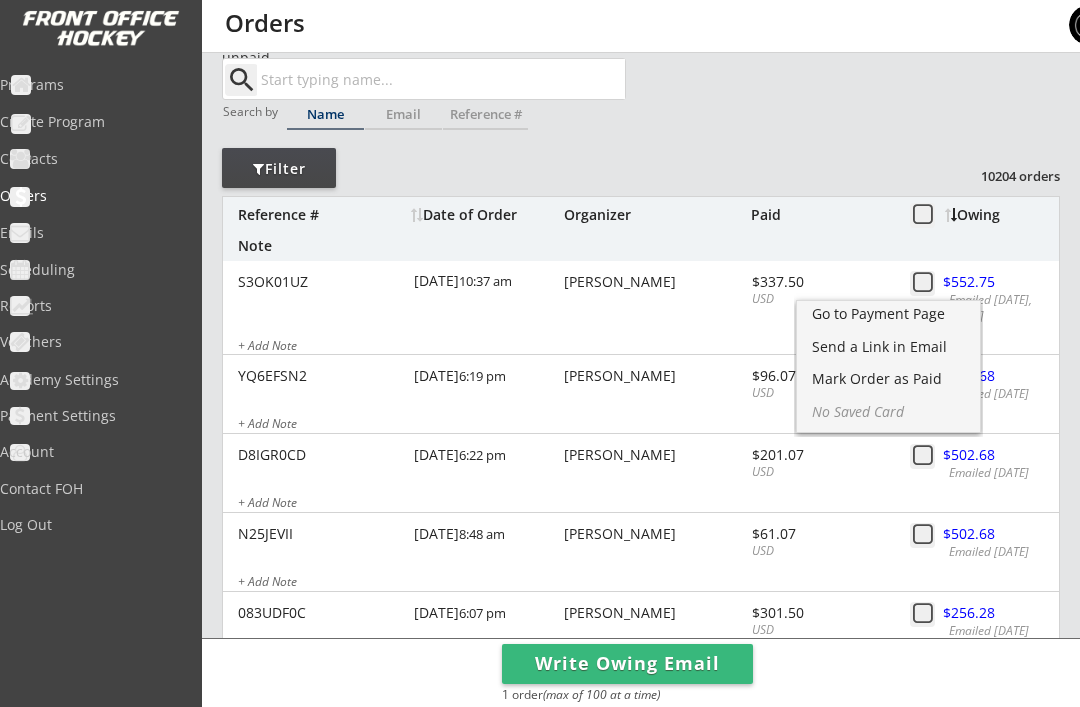 click on "Mark Order as Paid" at bounding box center (888, 379) 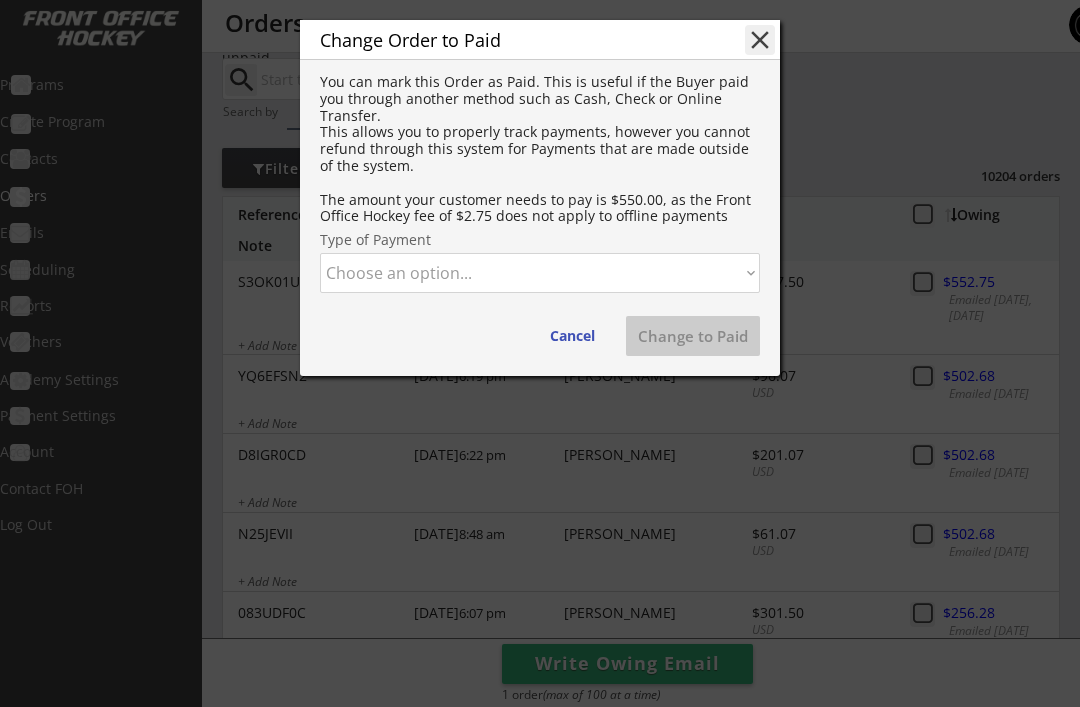 click on "Choose an option... Cash Check Credit Card Online Transfer Paypal Venmo Other" at bounding box center (540, 273) 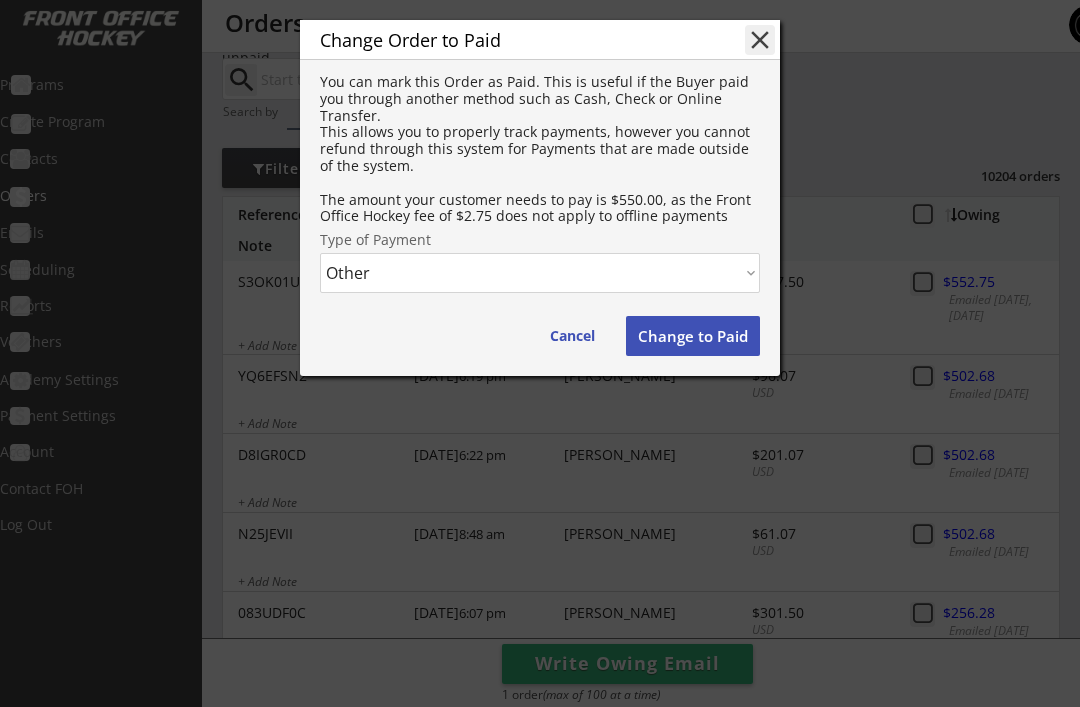 click on "Change to Paid" at bounding box center (693, 336) 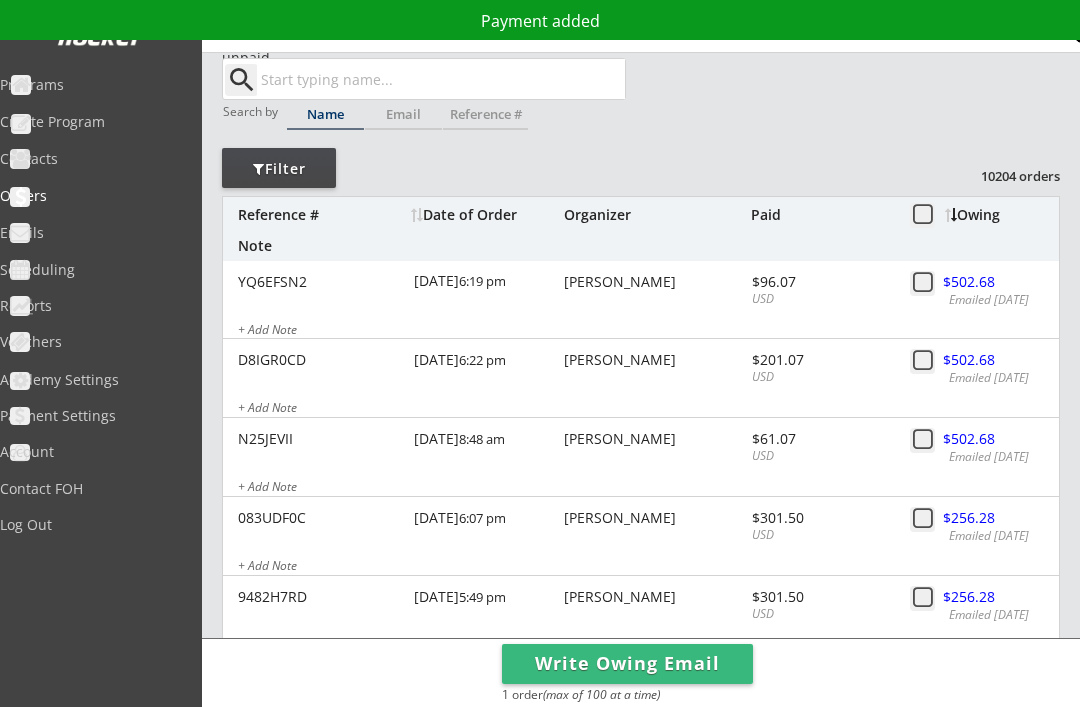 click at bounding box center [988, 283] 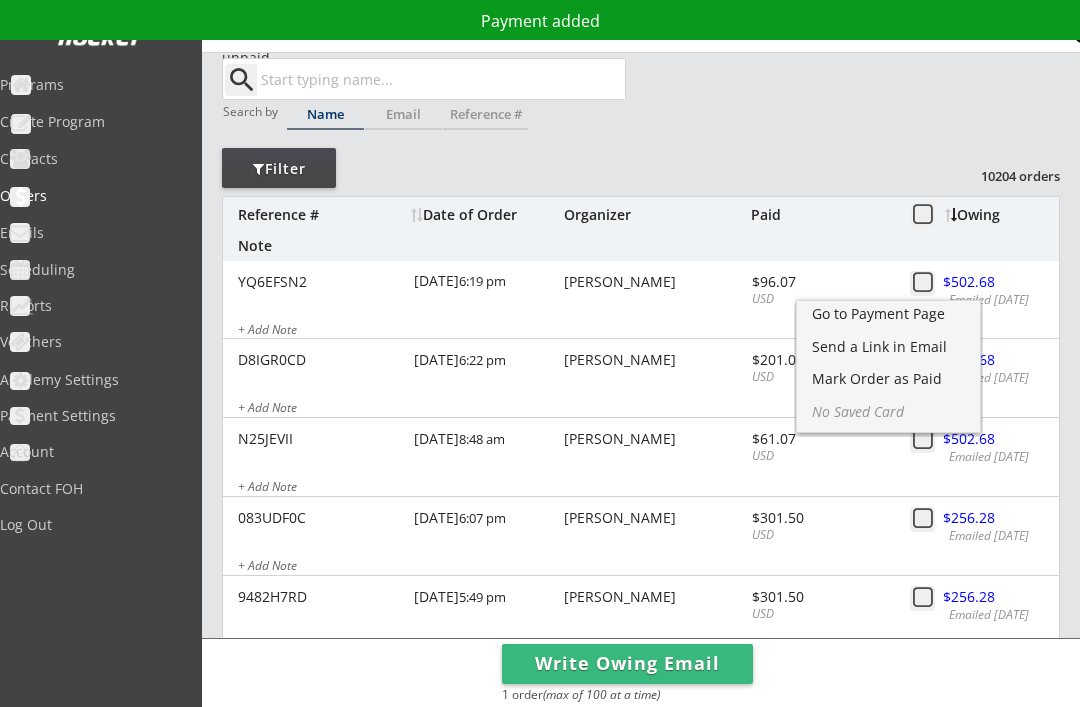 click on "Mark Order as Paid" at bounding box center (888, 379) 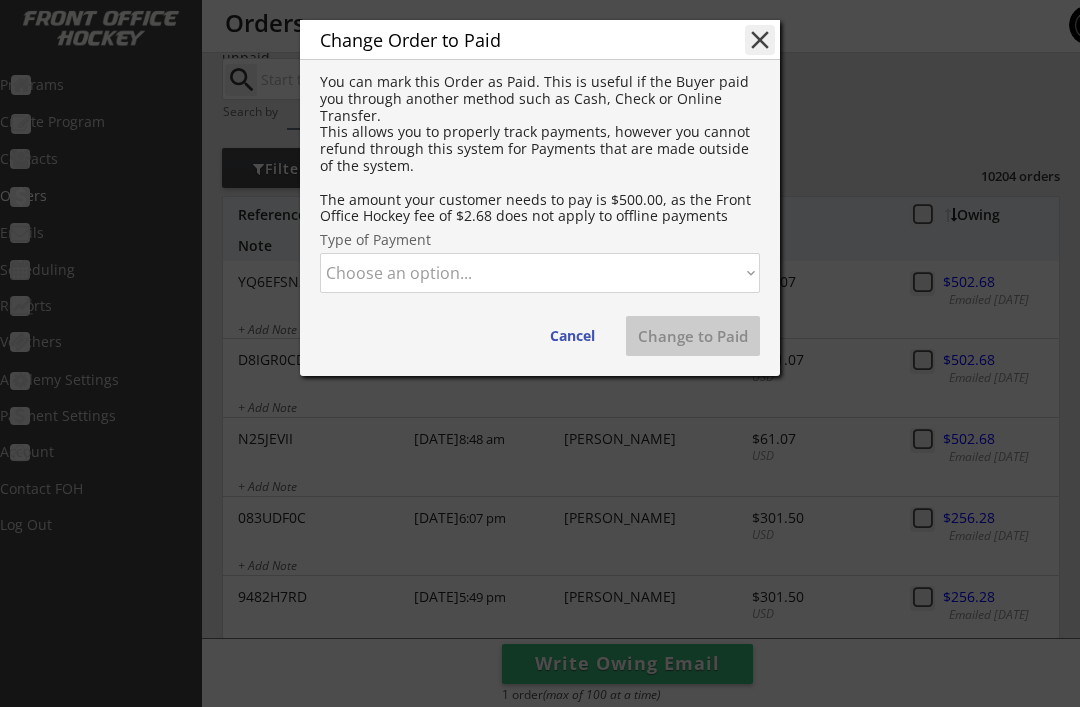click on "Choose an option... Cash Check Credit Card Online Transfer Paypal Venmo Other" at bounding box center [540, 273] 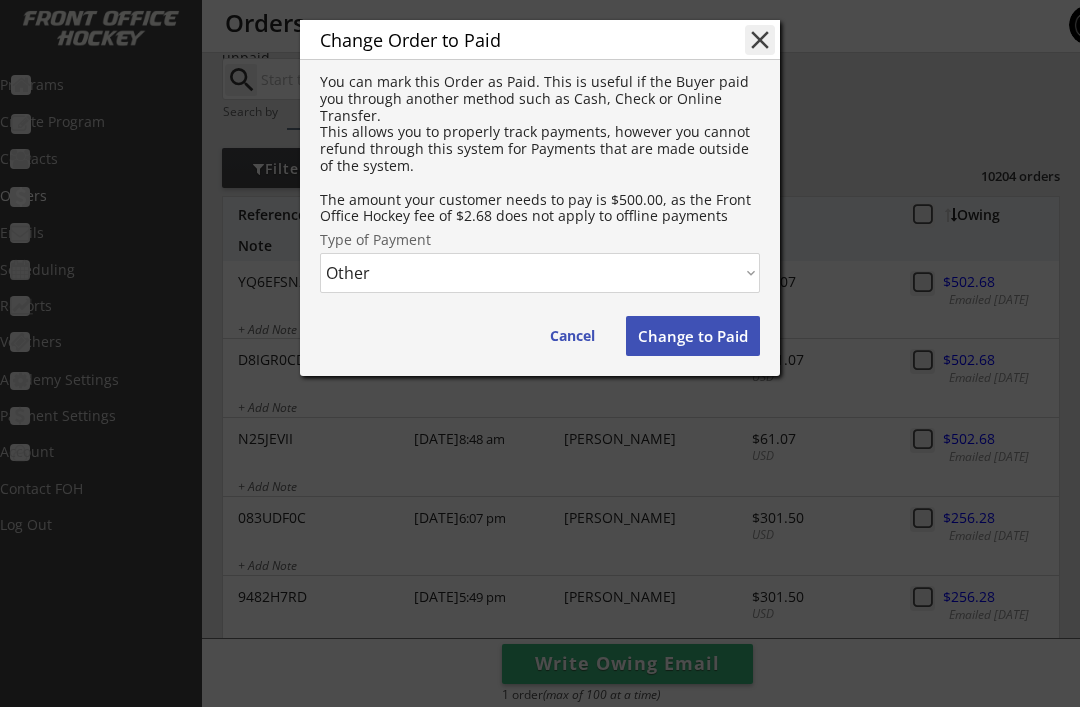 click on "Change to Paid" at bounding box center (693, 336) 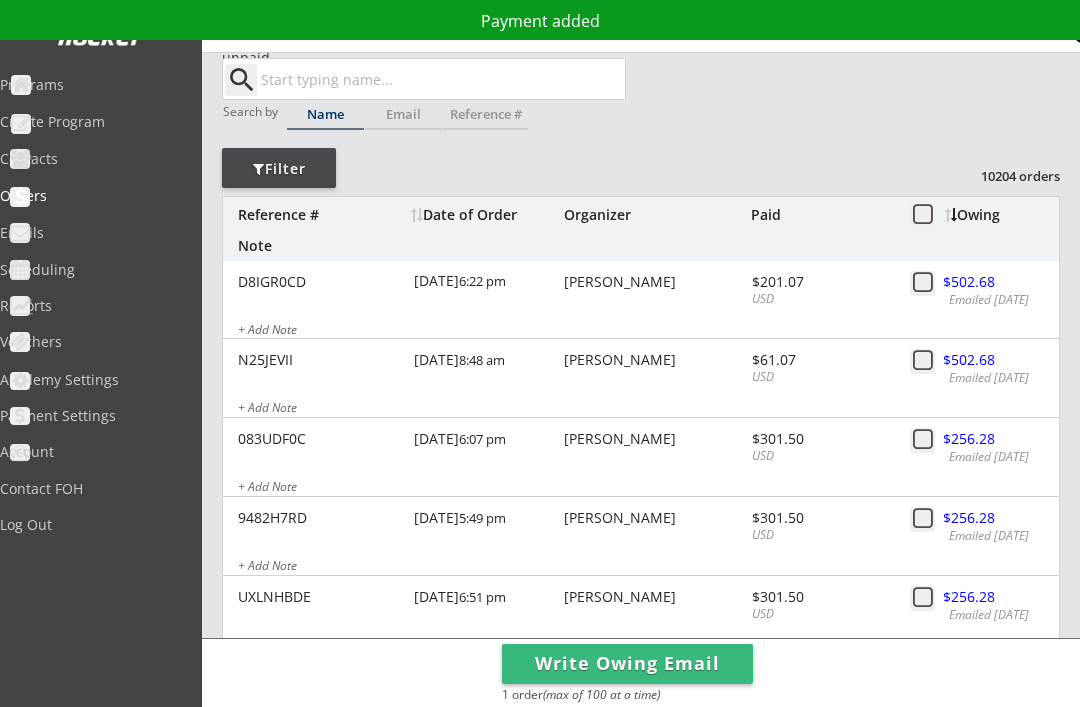 click at bounding box center [988, 283] 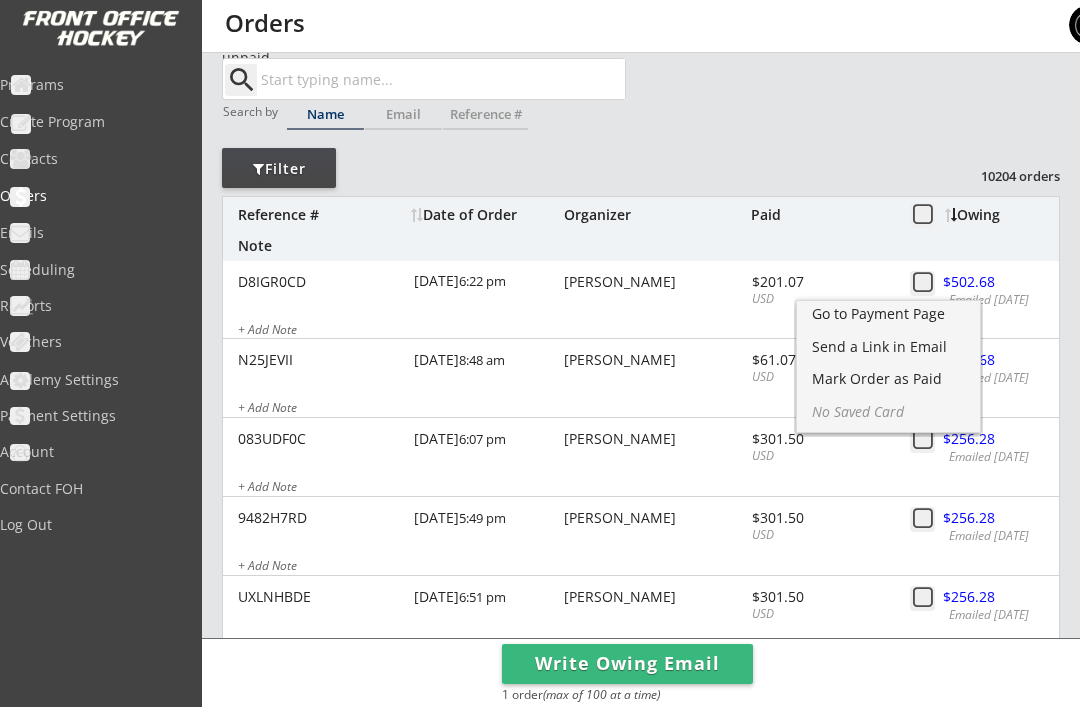 click on "Mark Order as Paid" at bounding box center (888, 379) 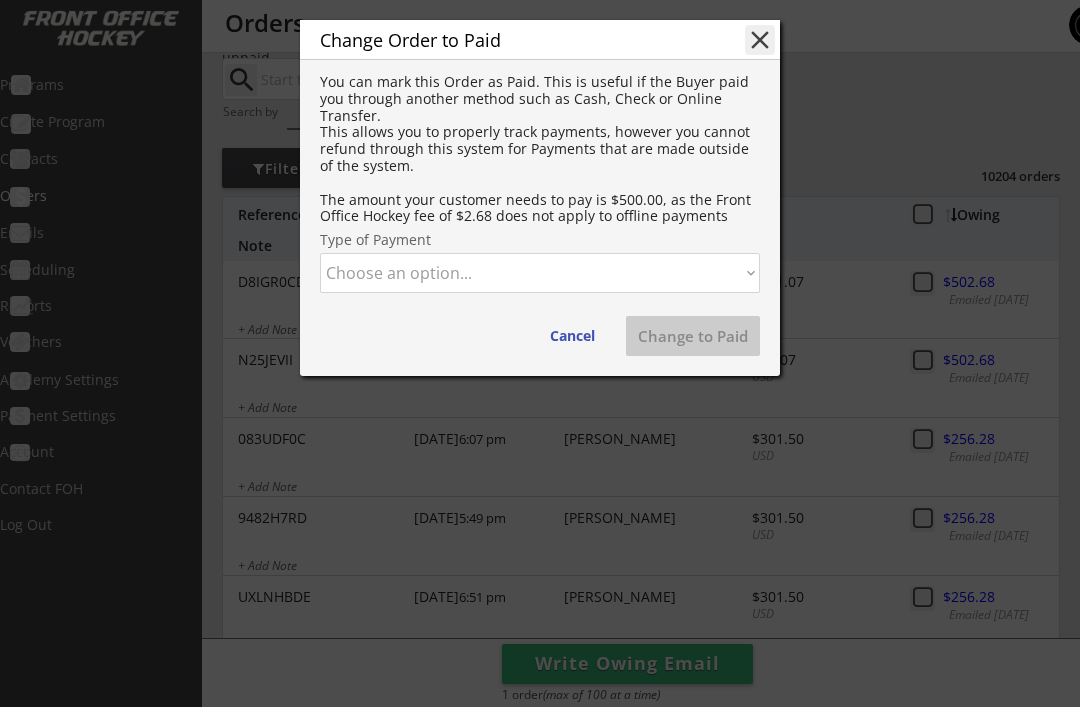 click on "Choose an option... Cash Check Credit Card Online Transfer Paypal Venmo Other" at bounding box center (540, 273) 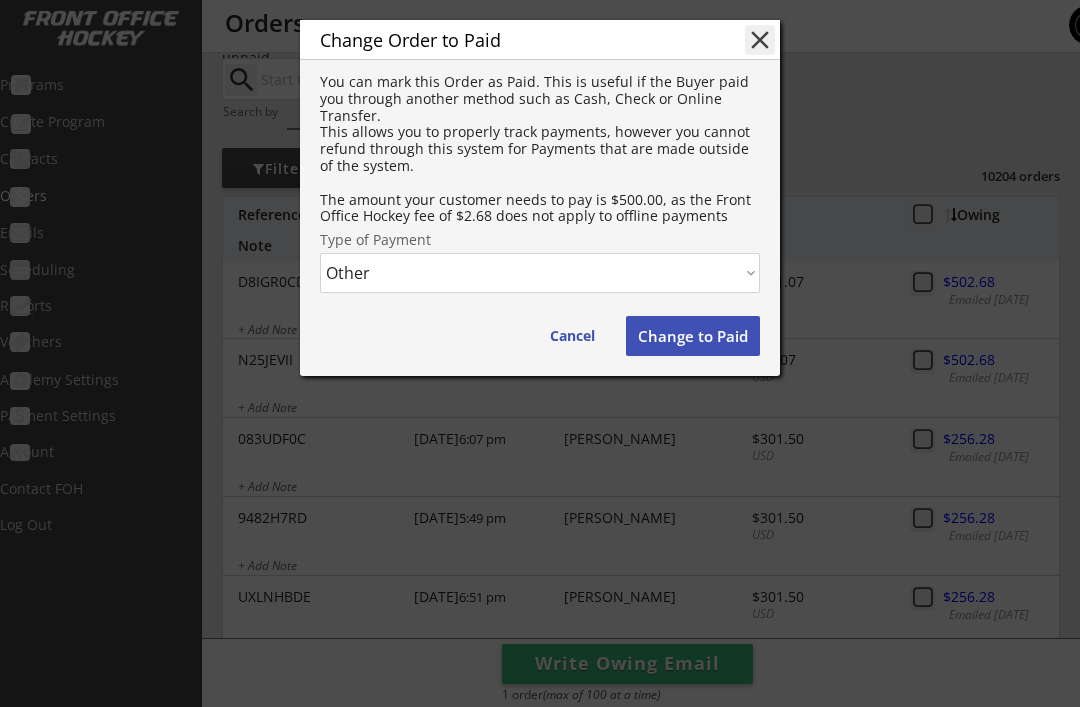 click on "Change to Paid" at bounding box center (693, 336) 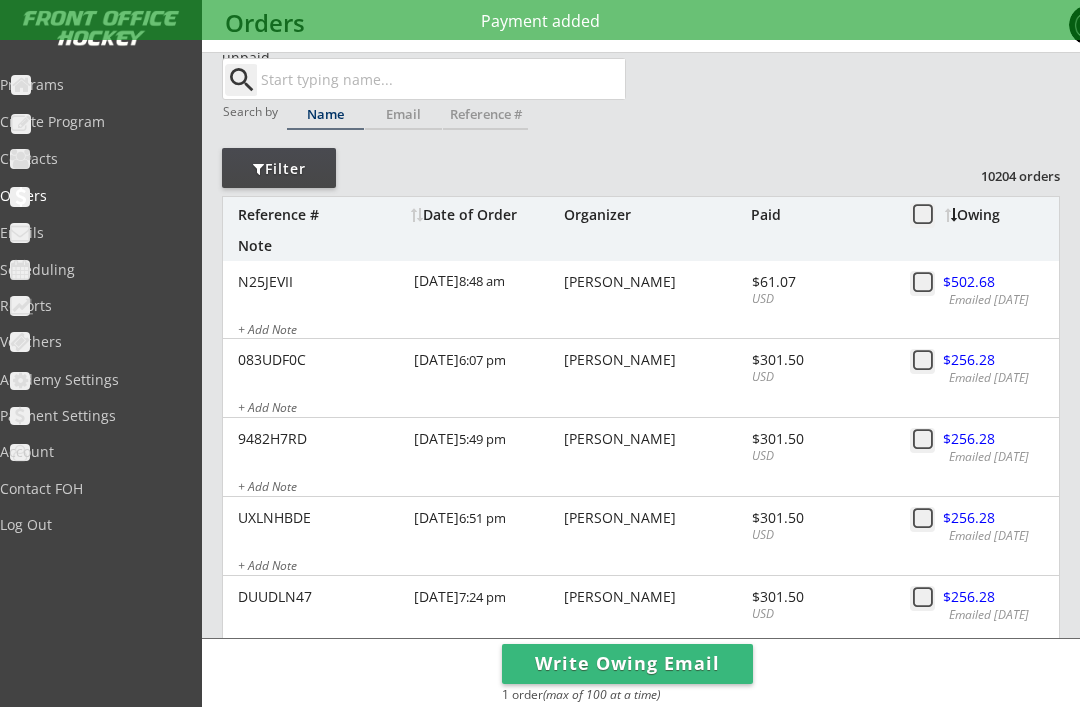 click at bounding box center [988, 283] 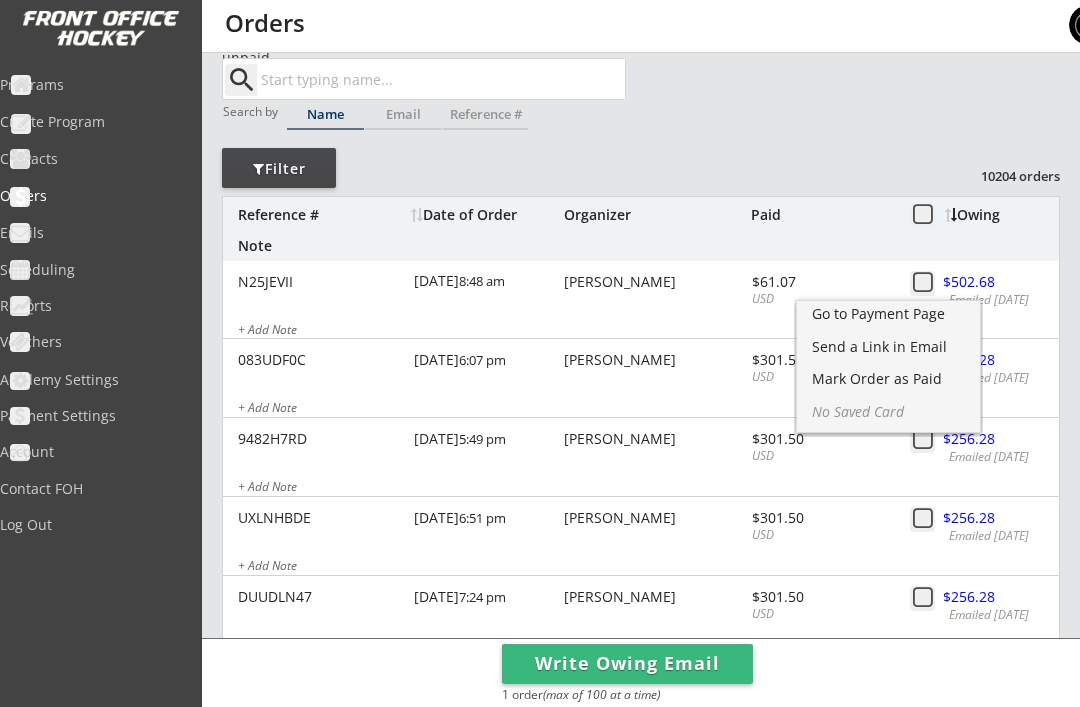 click on "Mark Order as Paid" at bounding box center (888, 379) 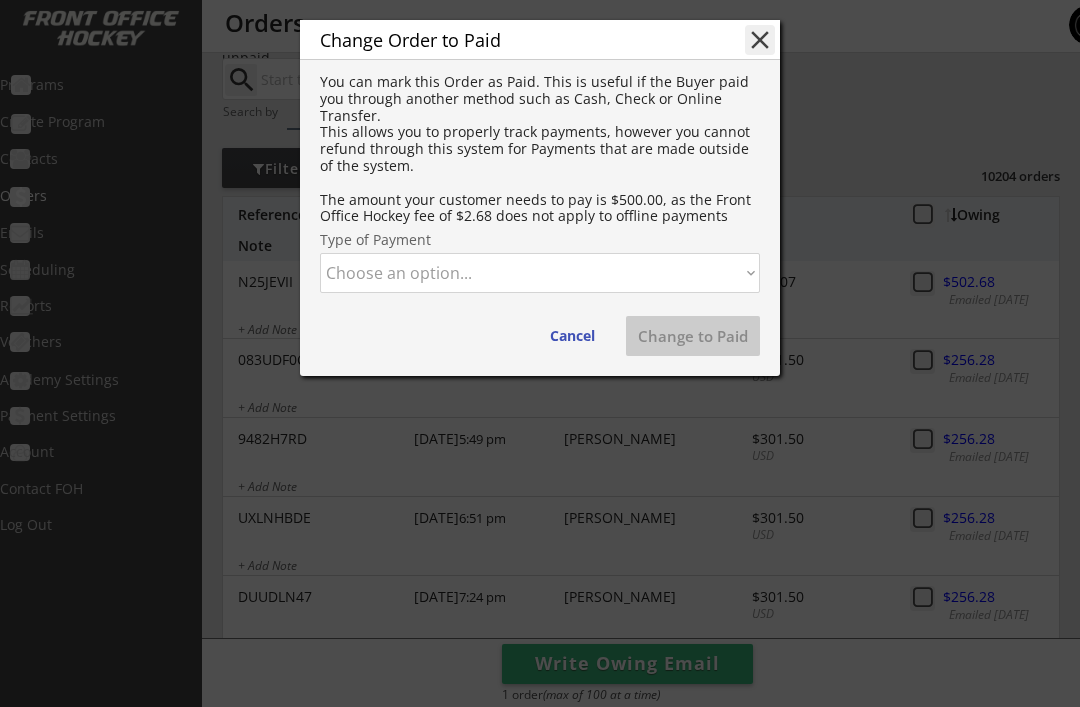 click on "Choose an option... Cash Check Credit Card Online Transfer Paypal Venmo Other" at bounding box center [540, 273] 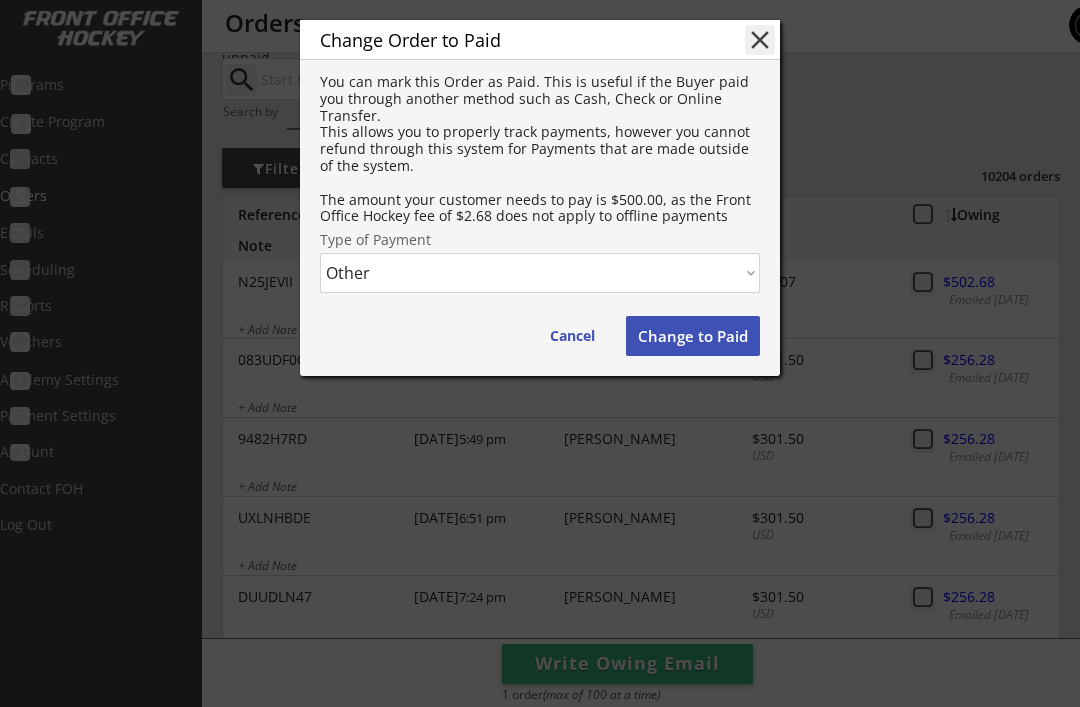 click on "Change to Paid" at bounding box center [693, 336] 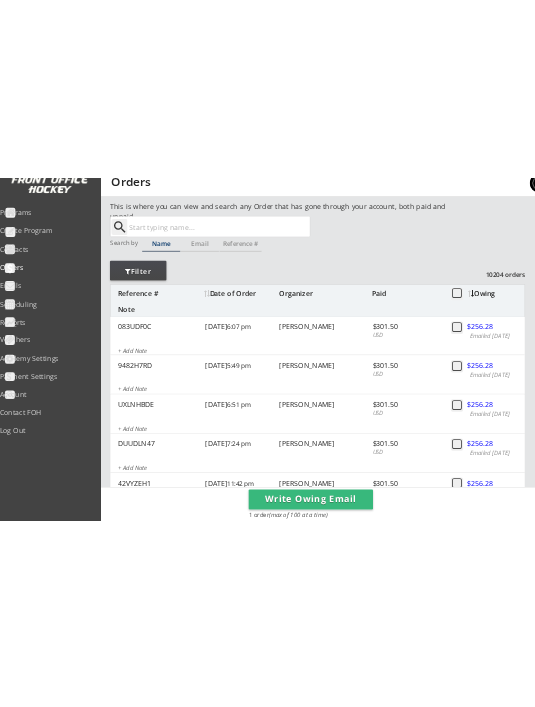 scroll, scrollTop: 0, scrollLeft: 0, axis: both 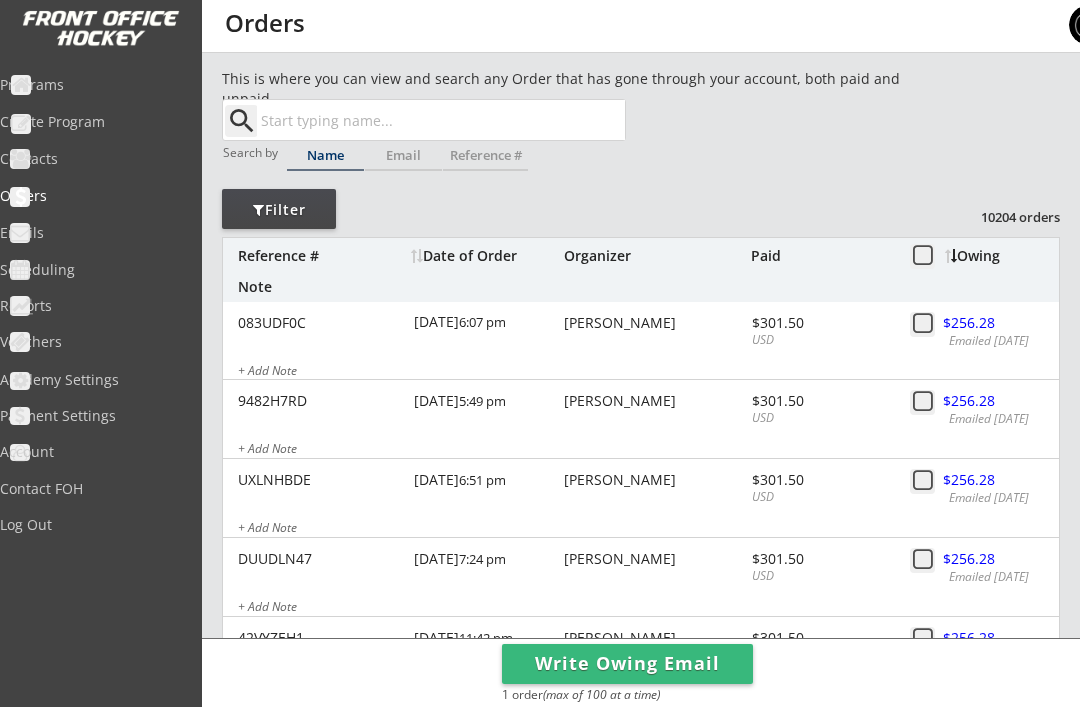 click on "Programs" at bounding box center (95, 85) 